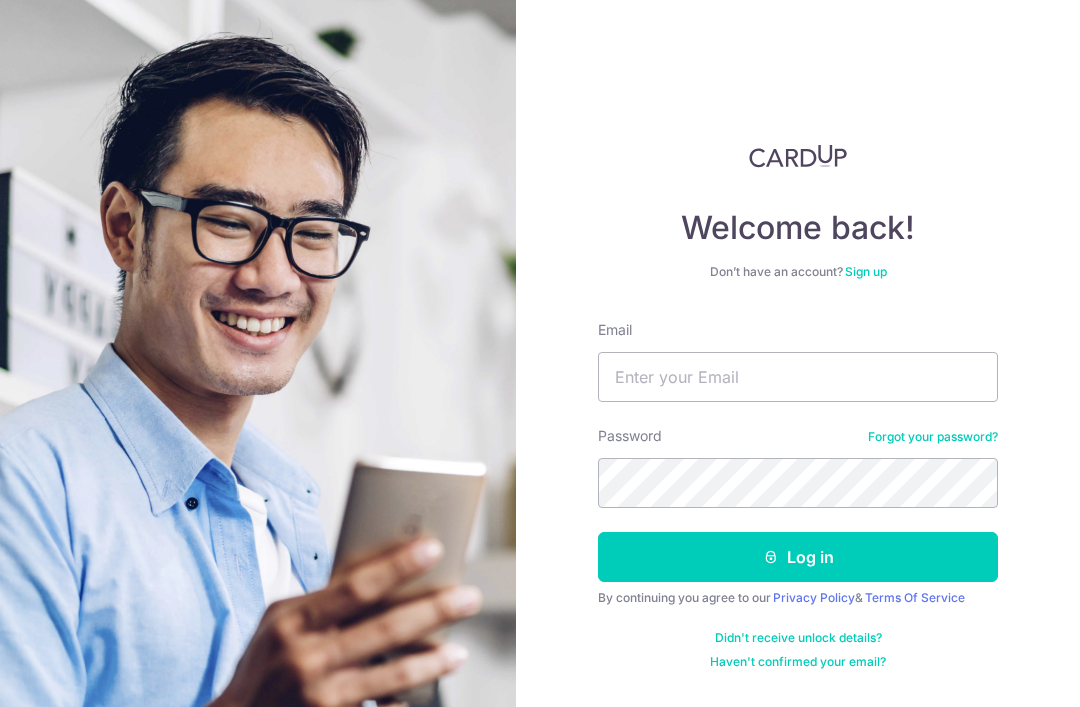 scroll, scrollTop: 191, scrollLeft: 0, axis: vertical 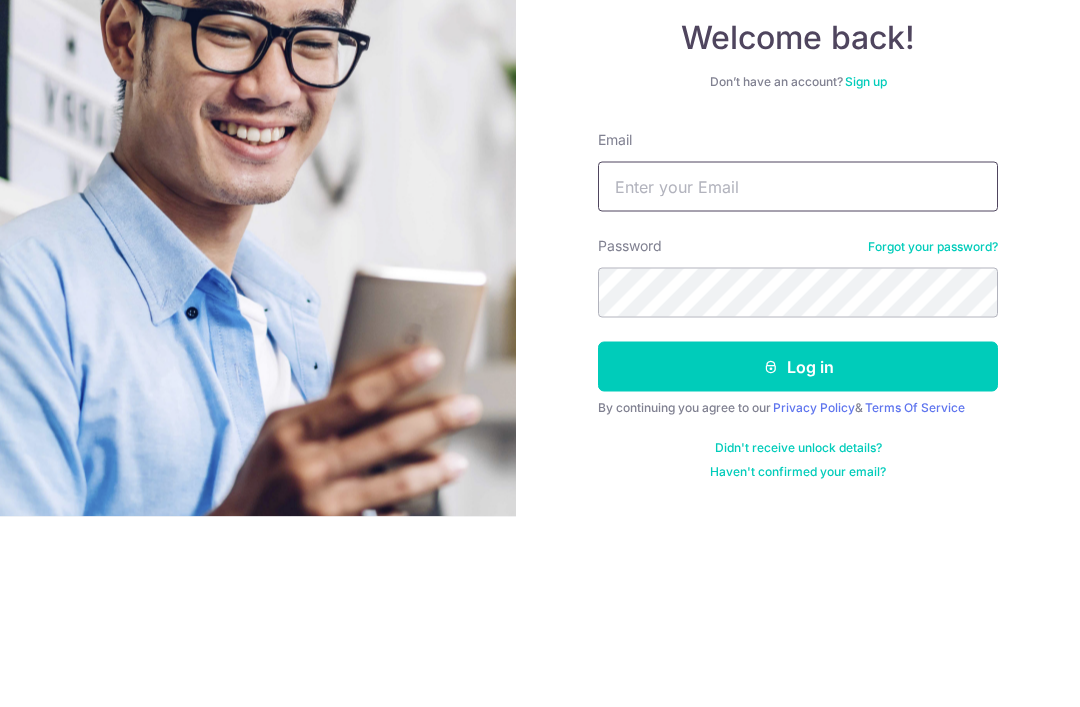 type on "[EMAIL]" 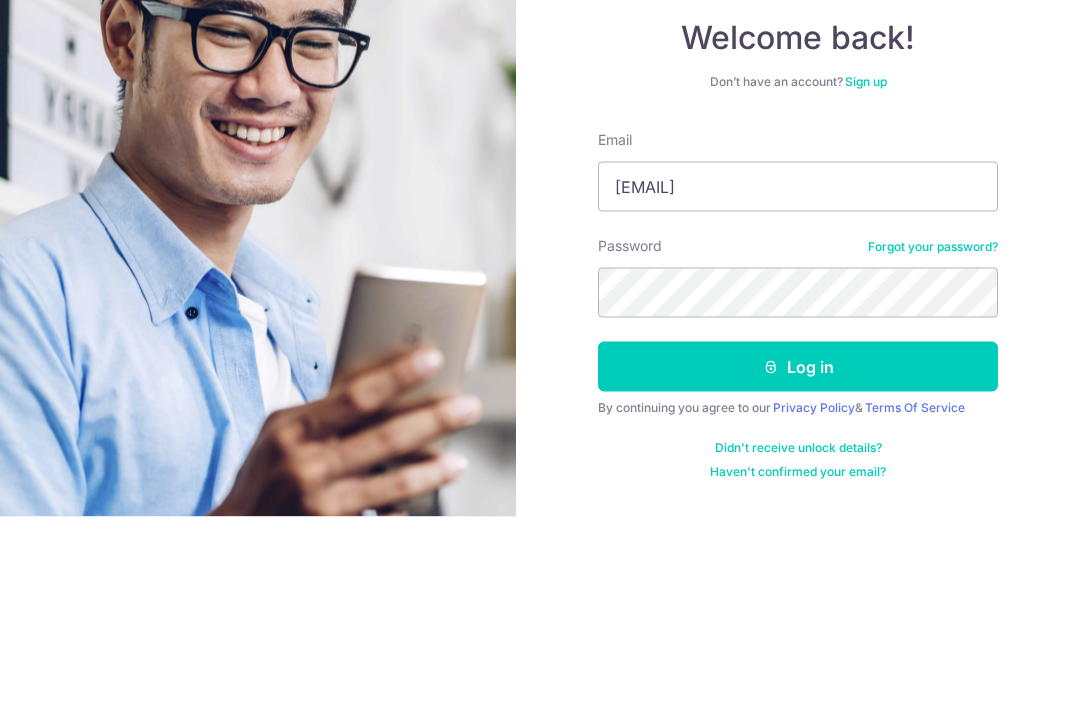 click on "Log in" at bounding box center [798, 557] 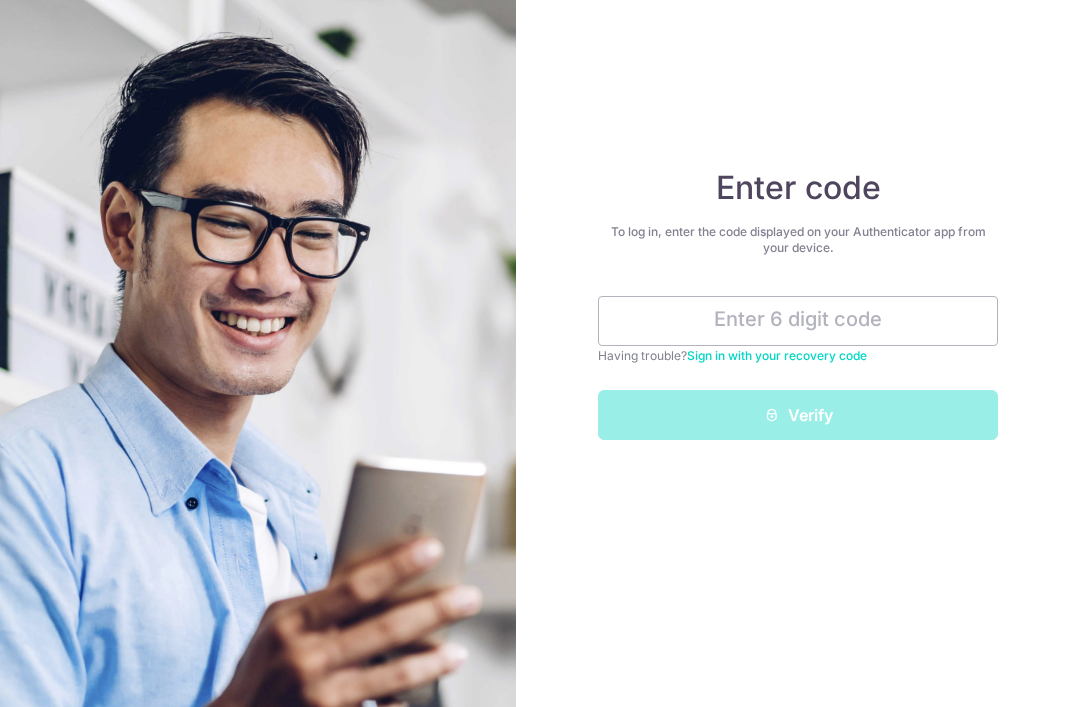 scroll, scrollTop: 0, scrollLeft: 0, axis: both 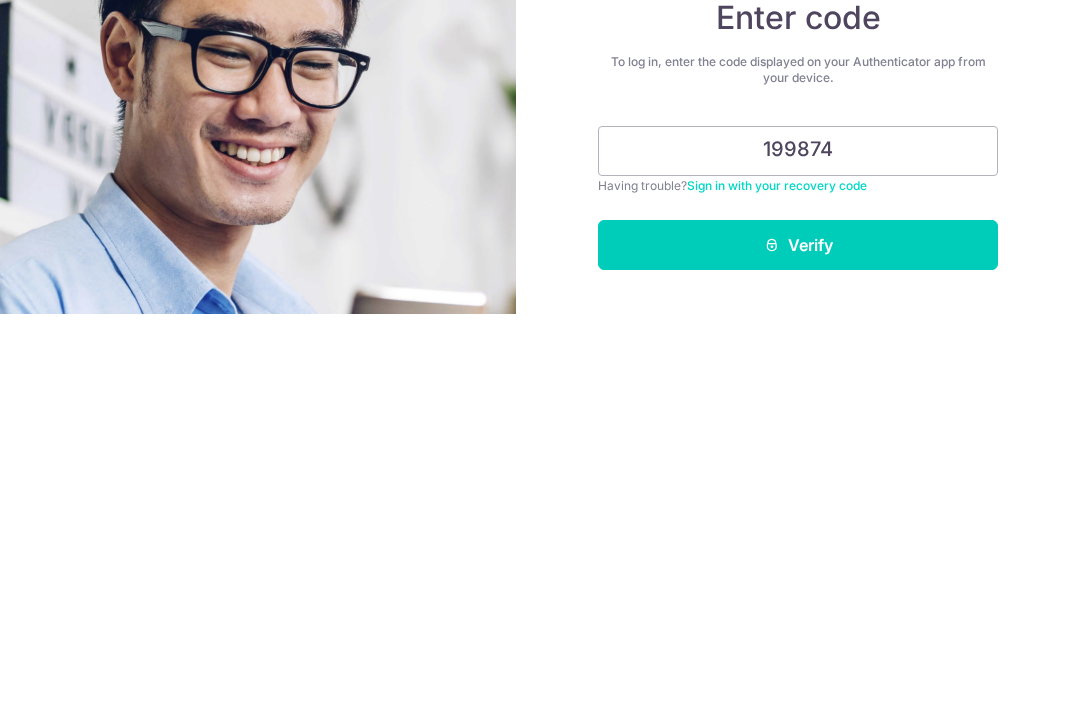 type on "199874" 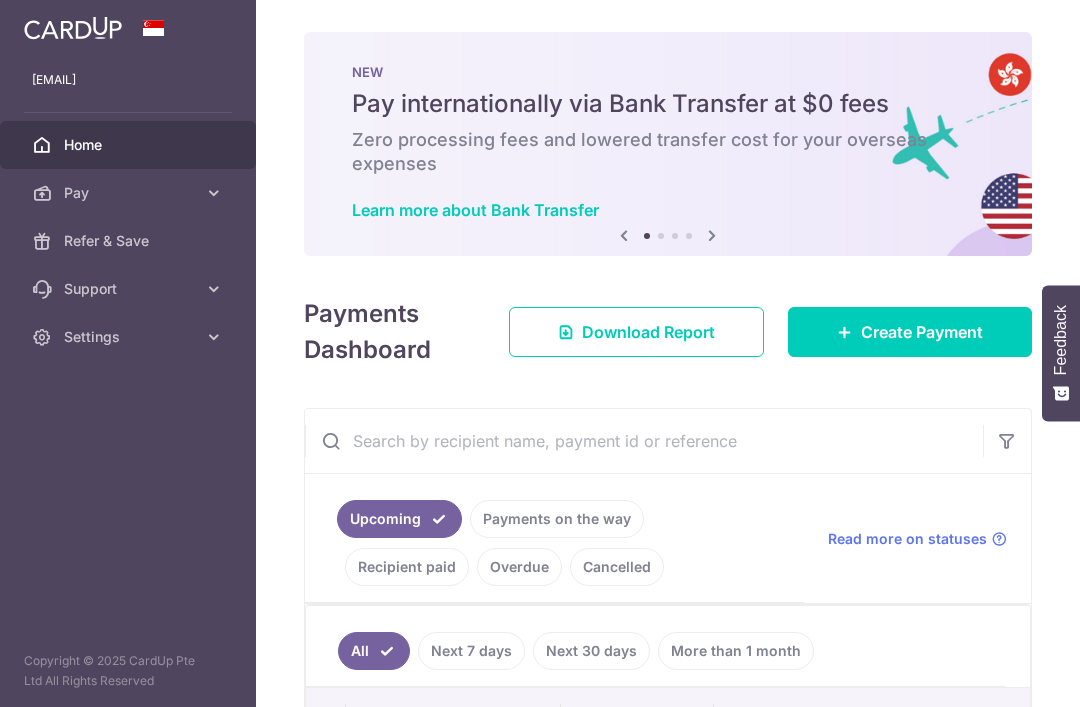 scroll, scrollTop: 0, scrollLeft: 0, axis: both 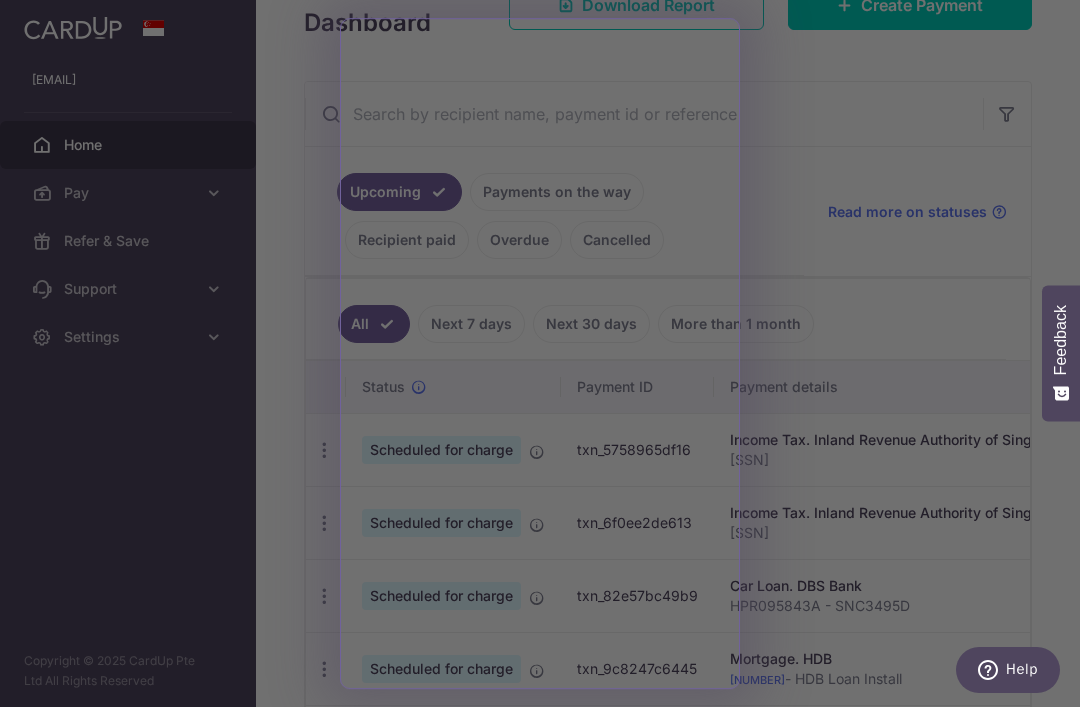 click at bounding box center (545, 357) 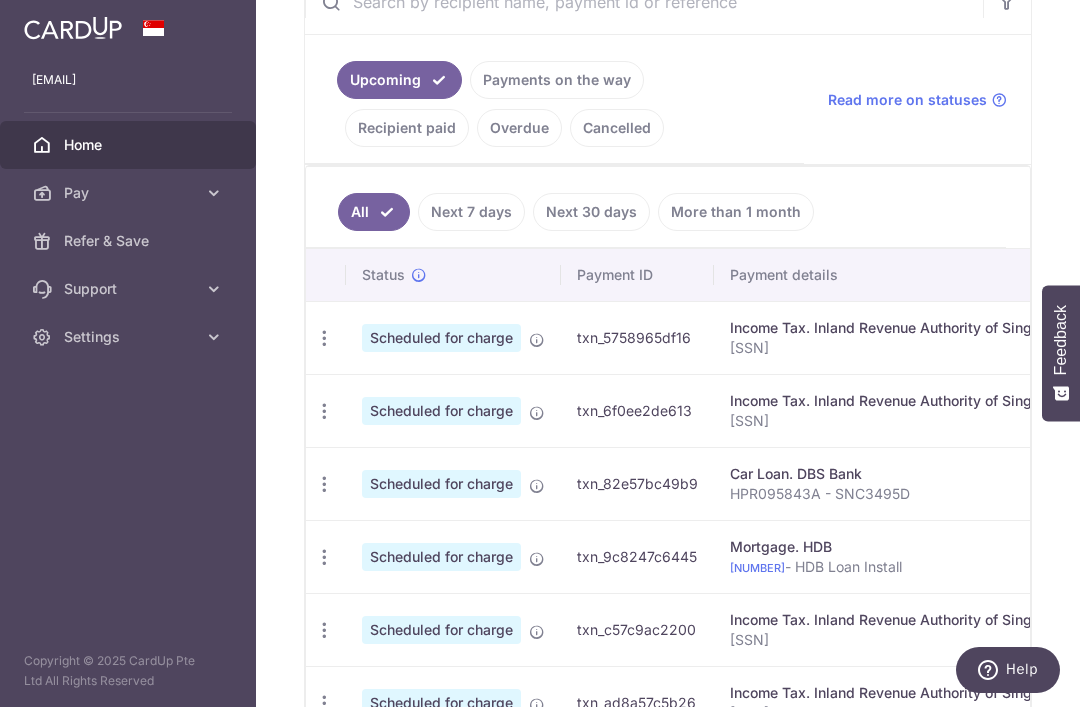 scroll, scrollTop: 440, scrollLeft: 0, axis: vertical 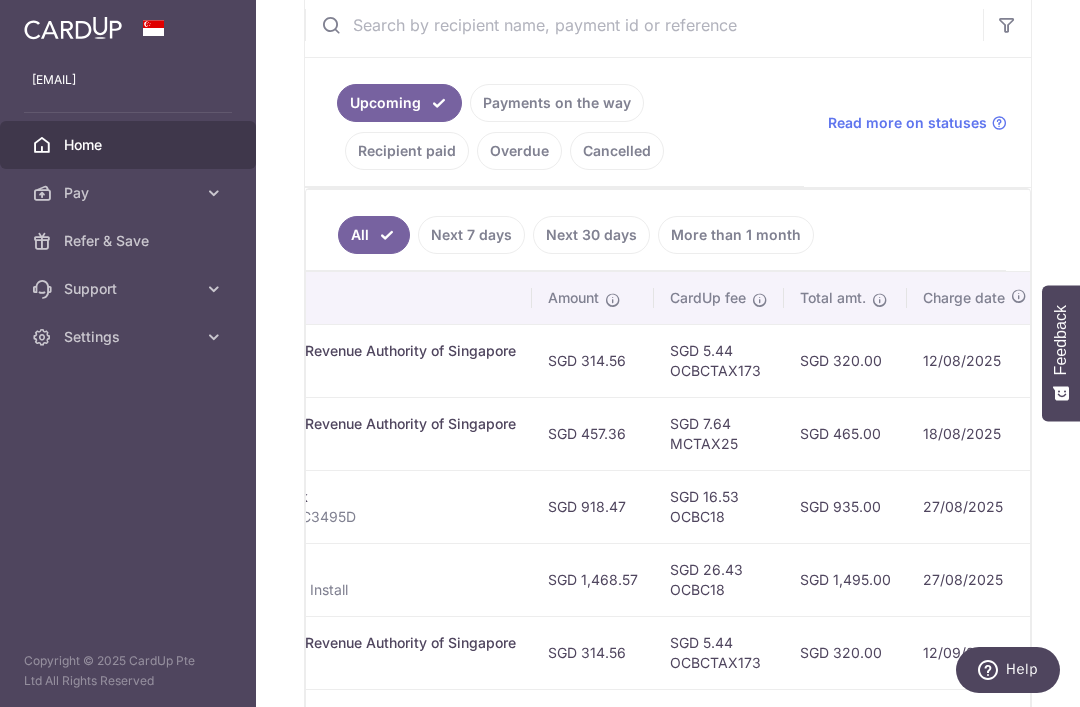 click on "Recipient paid" at bounding box center [407, 151] 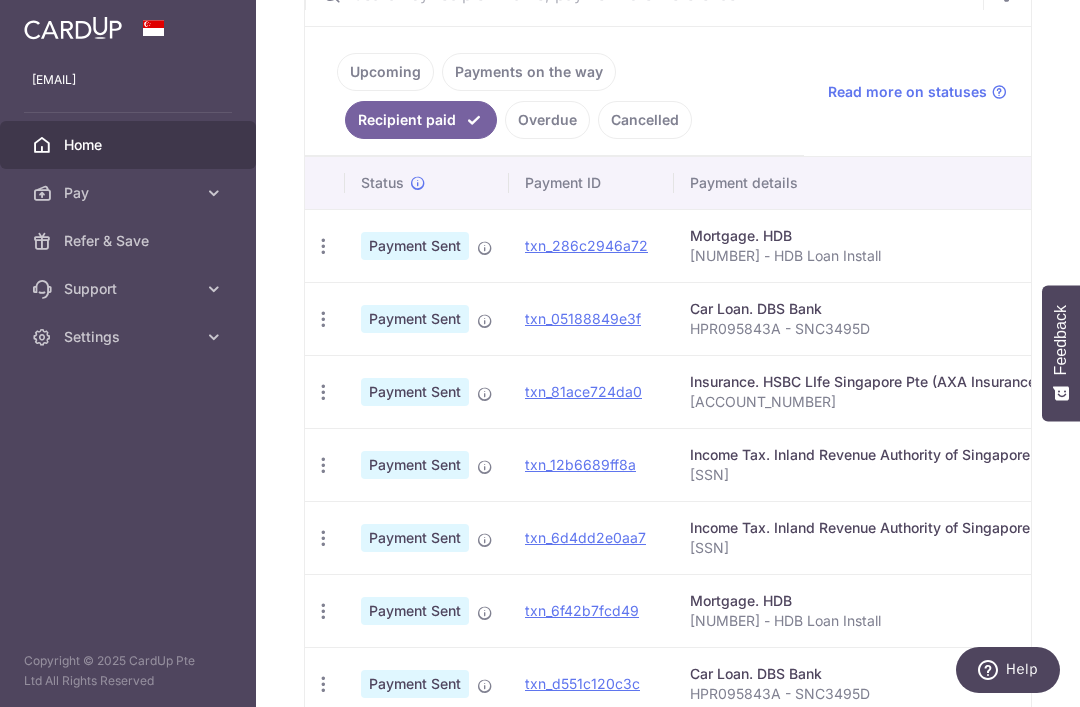 scroll, scrollTop: 459, scrollLeft: 0, axis: vertical 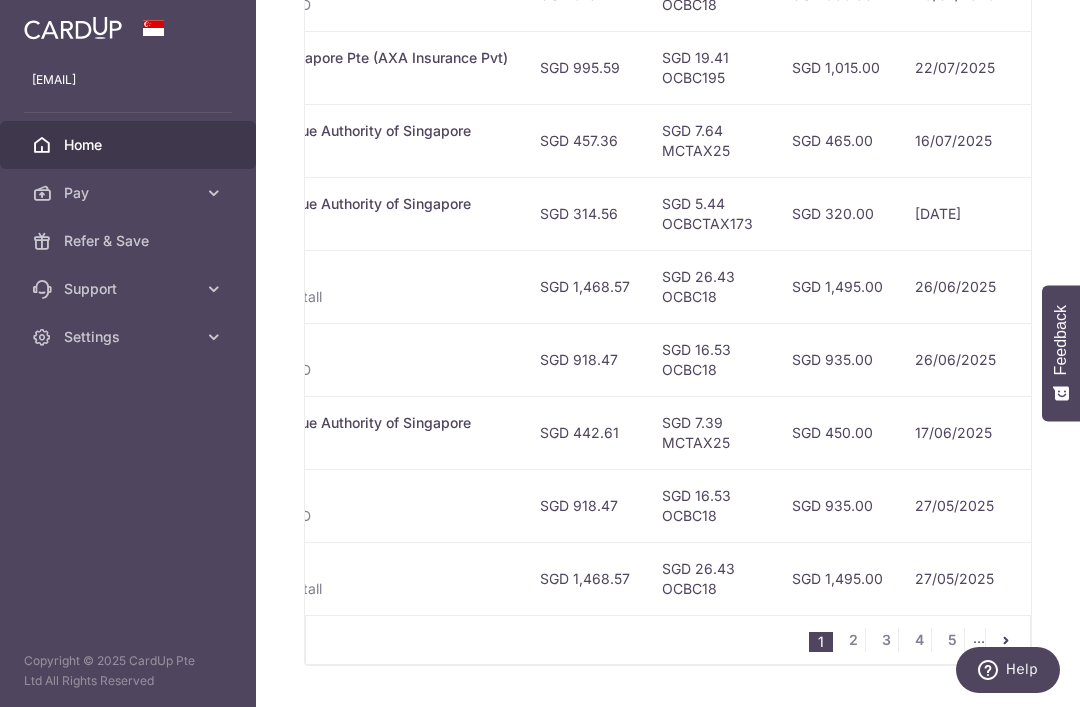 click on "2" at bounding box center [853, 640] 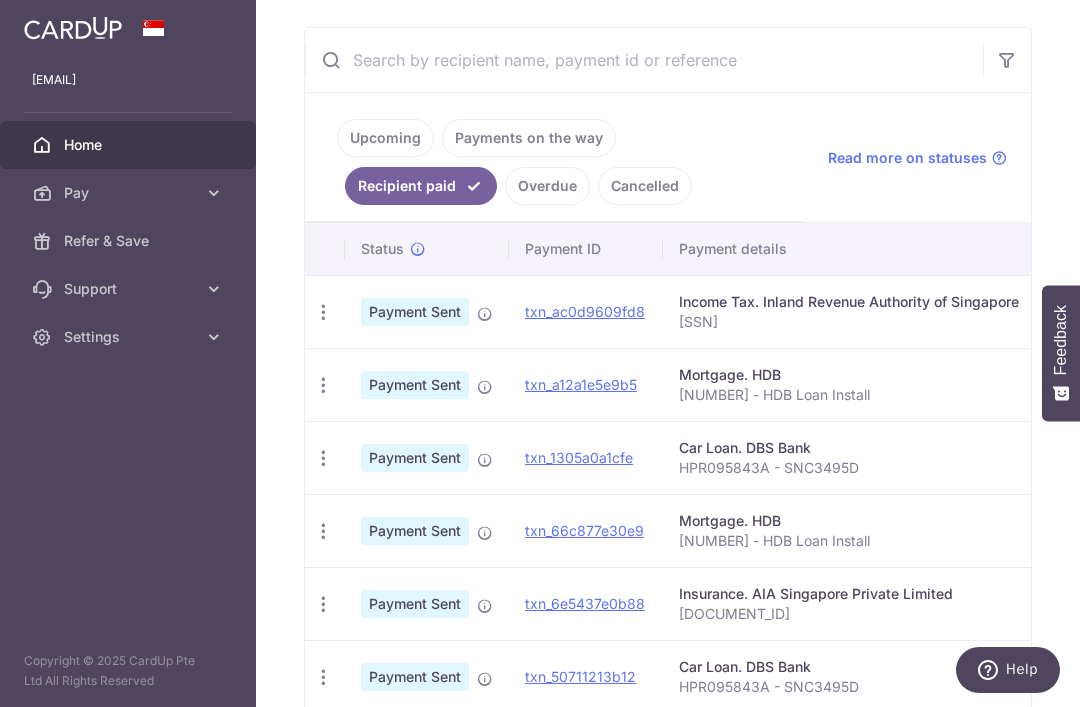 scroll, scrollTop: 383, scrollLeft: 0, axis: vertical 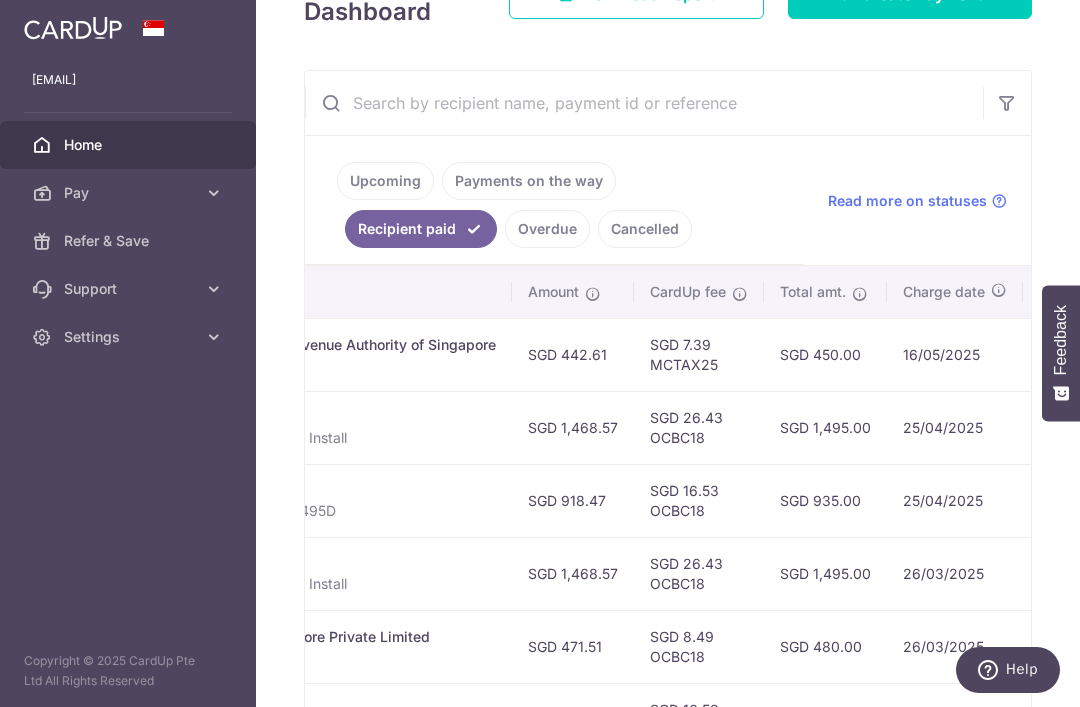 click on "Upcoming" at bounding box center (385, 181) 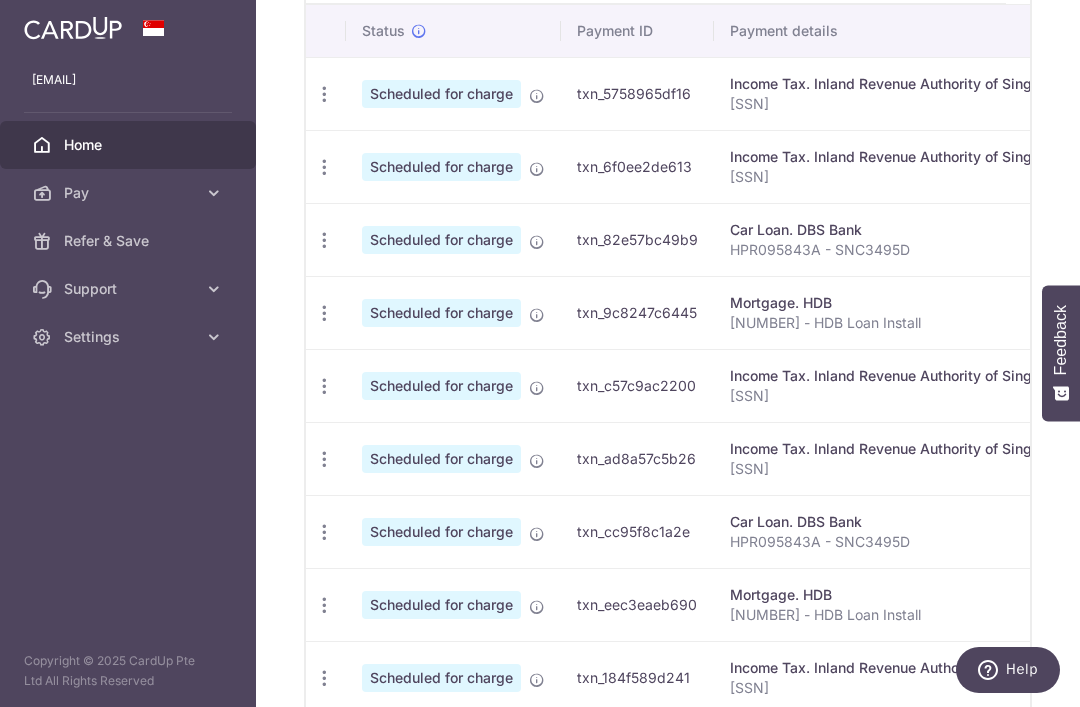 scroll, scrollTop: 686, scrollLeft: 0, axis: vertical 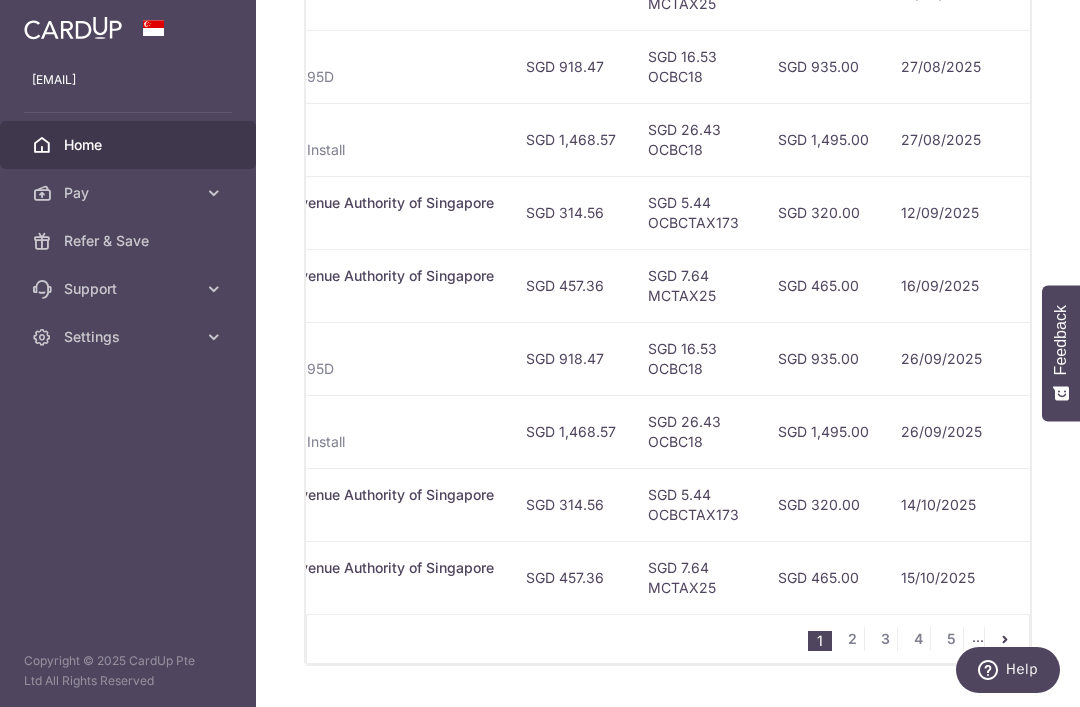 click on "2" at bounding box center (852, 639) 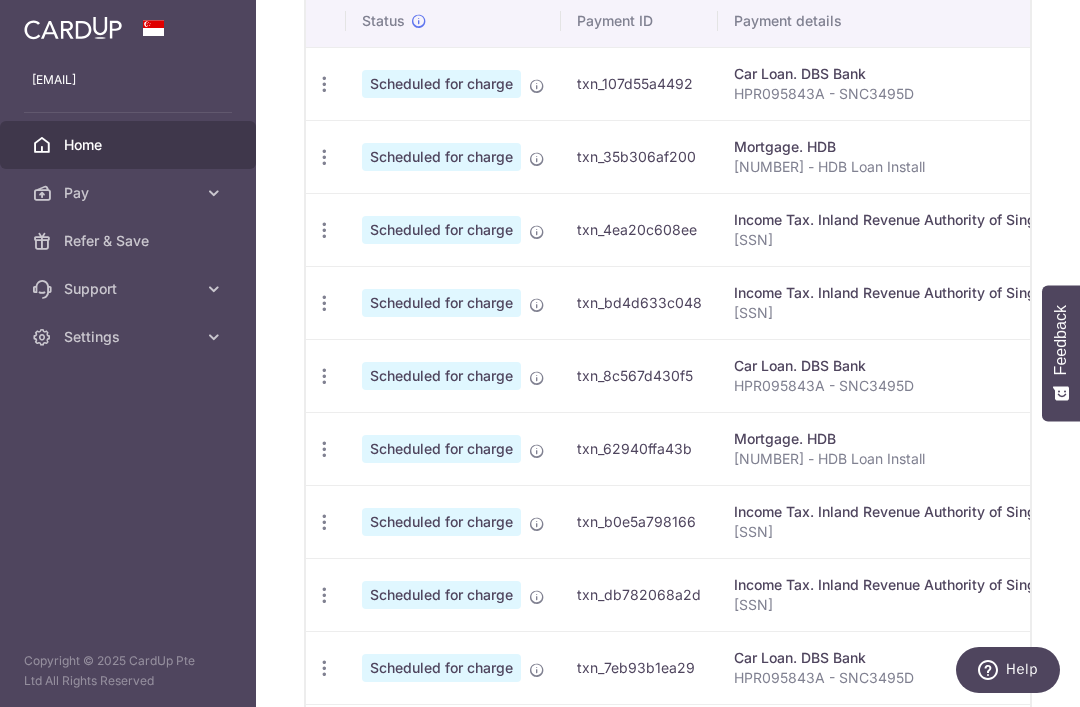scroll, scrollTop: 721, scrollLeft: 0, axis: vertical 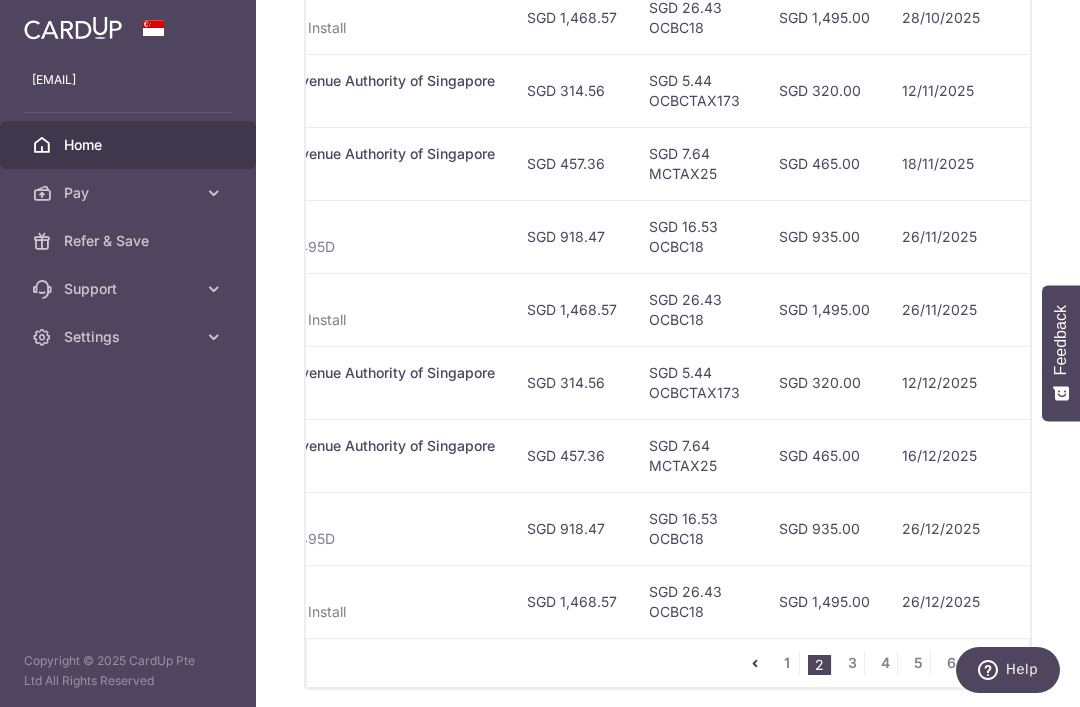 click on "3" at bounding box center [852, 663] 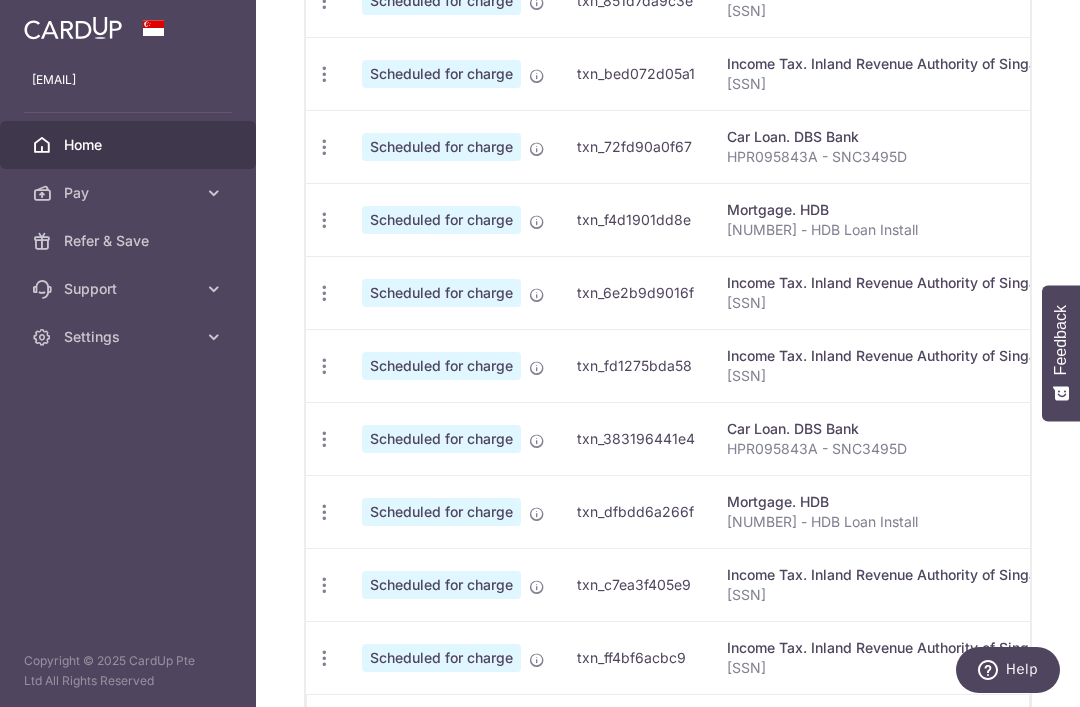 scroll, scrollTop: 805, scrollLeft: 0, axis: vertical 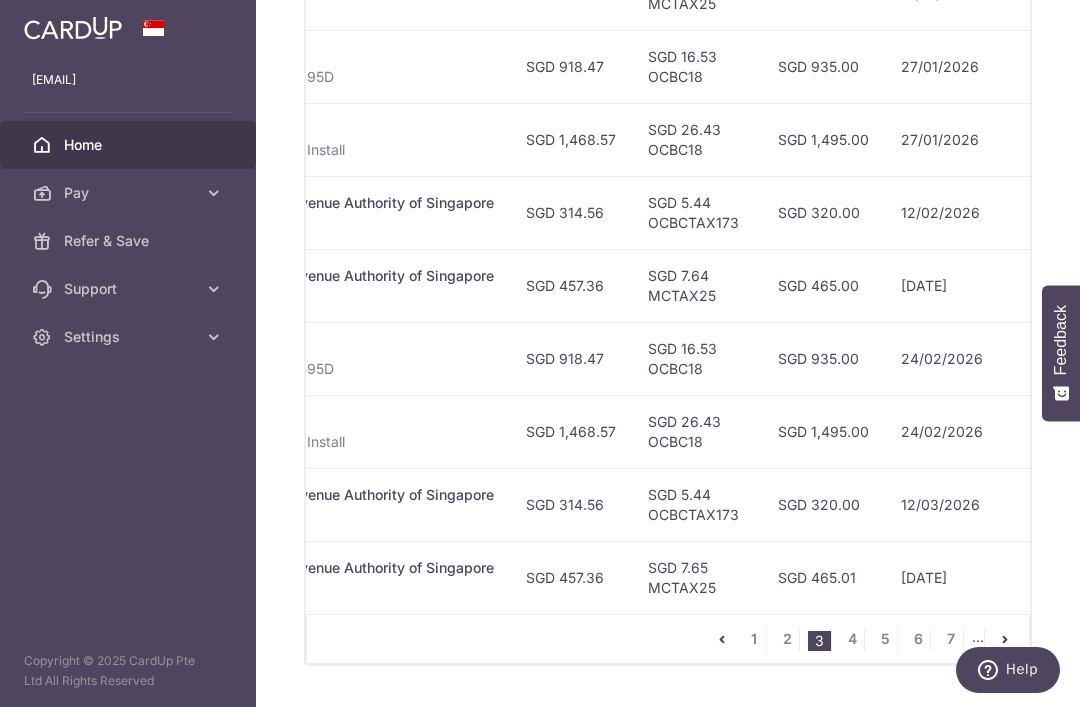 click on "4" at bounding box center (852, 639) 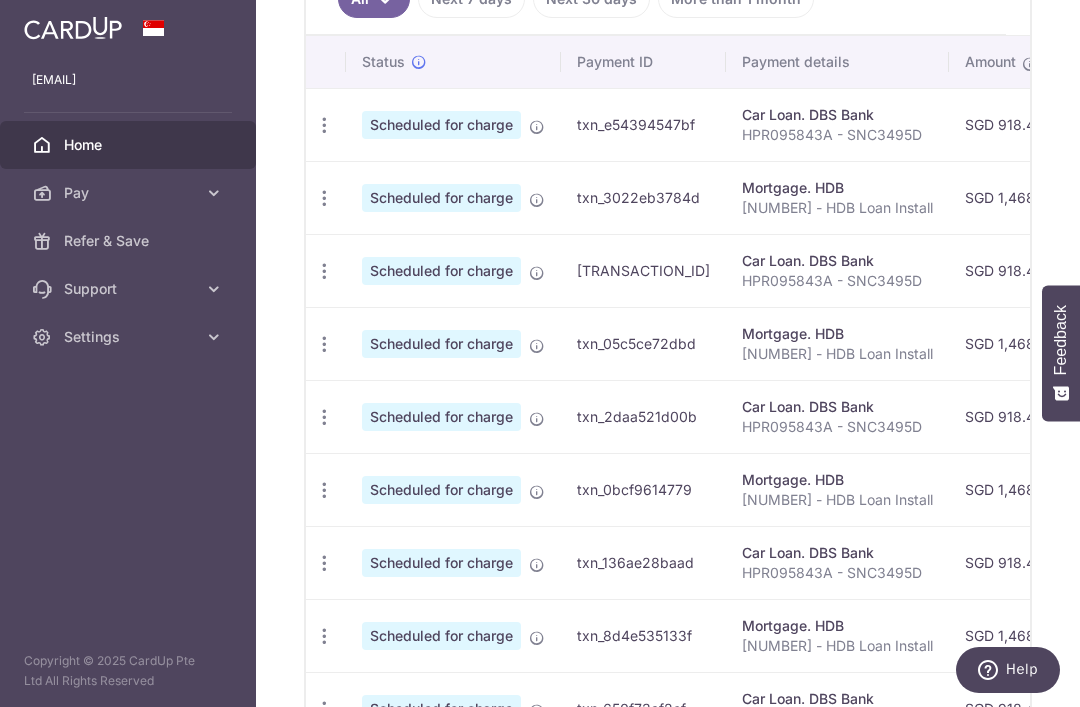 scroll, scrollTop: 655, scrollLeft: 0, axis: vertical 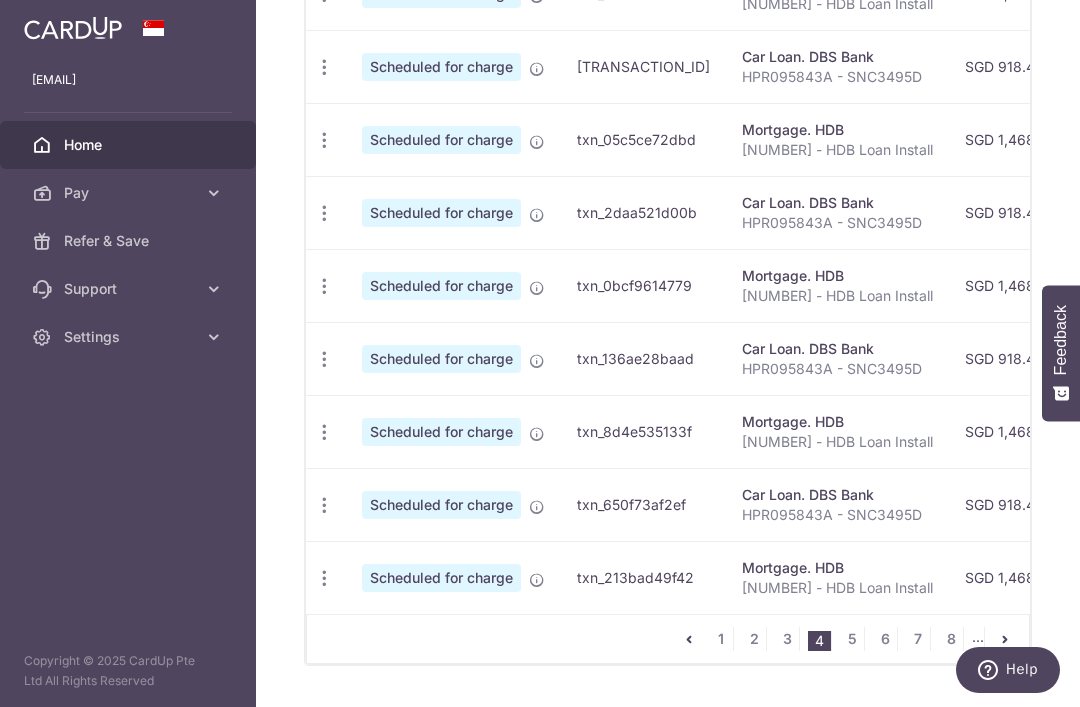 click on "3" at bounding box center [787, 639] 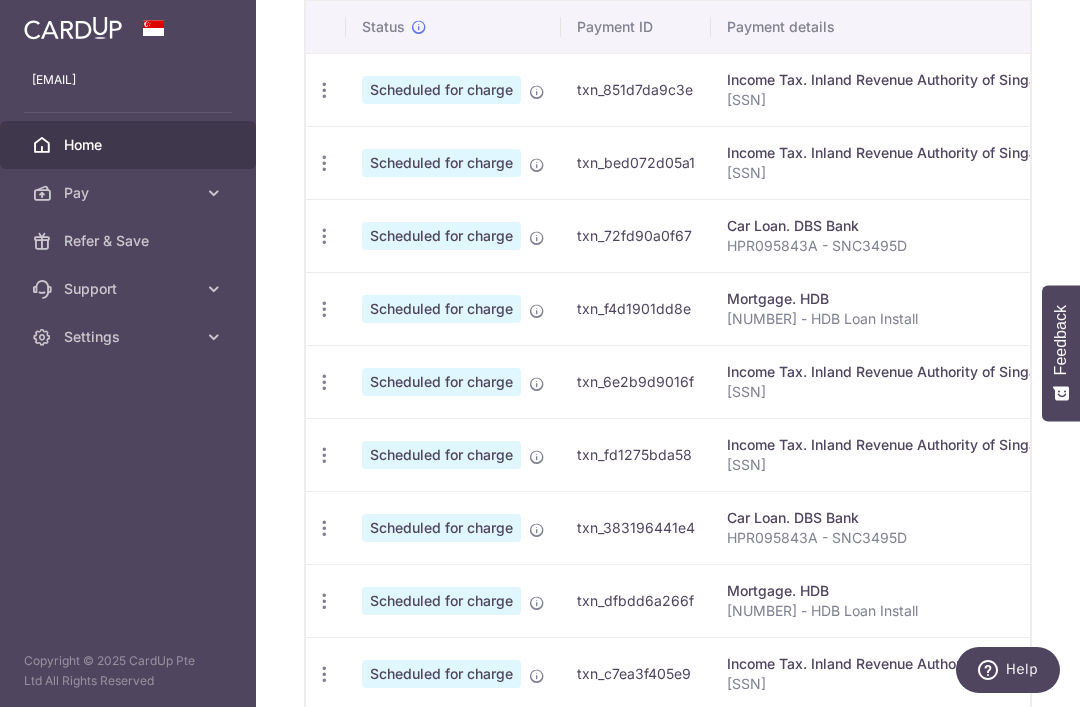 scroll, scrollTop: 629, scrollLeft: 0, axis: vertical 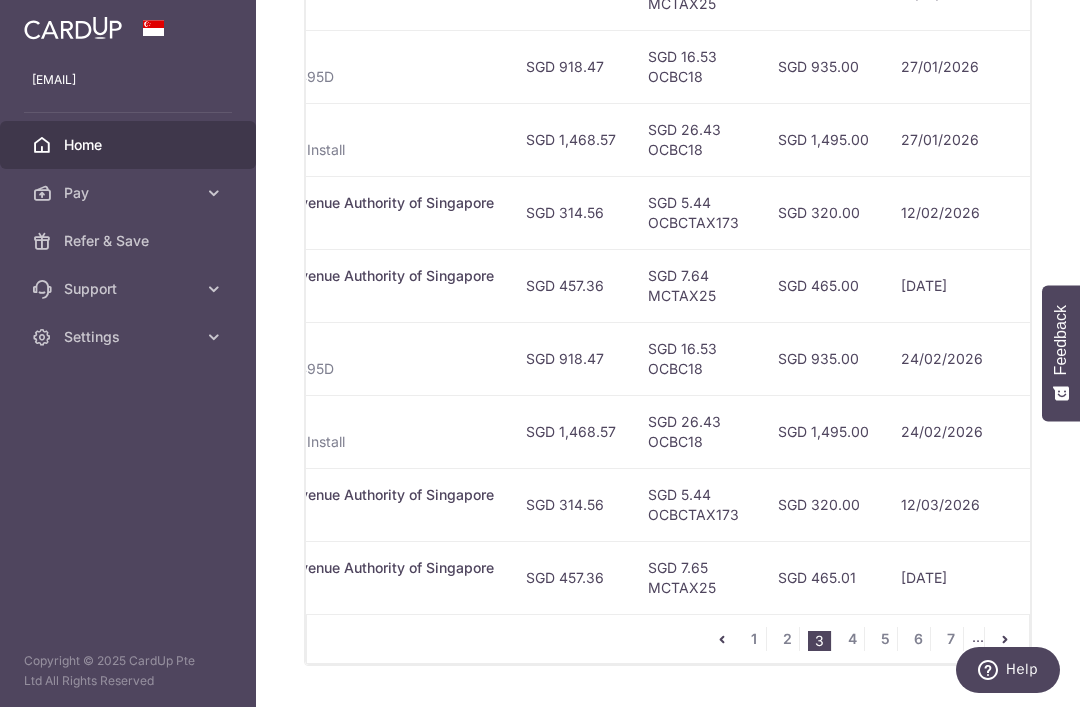 click on "4" at bounding box center [852, 639] 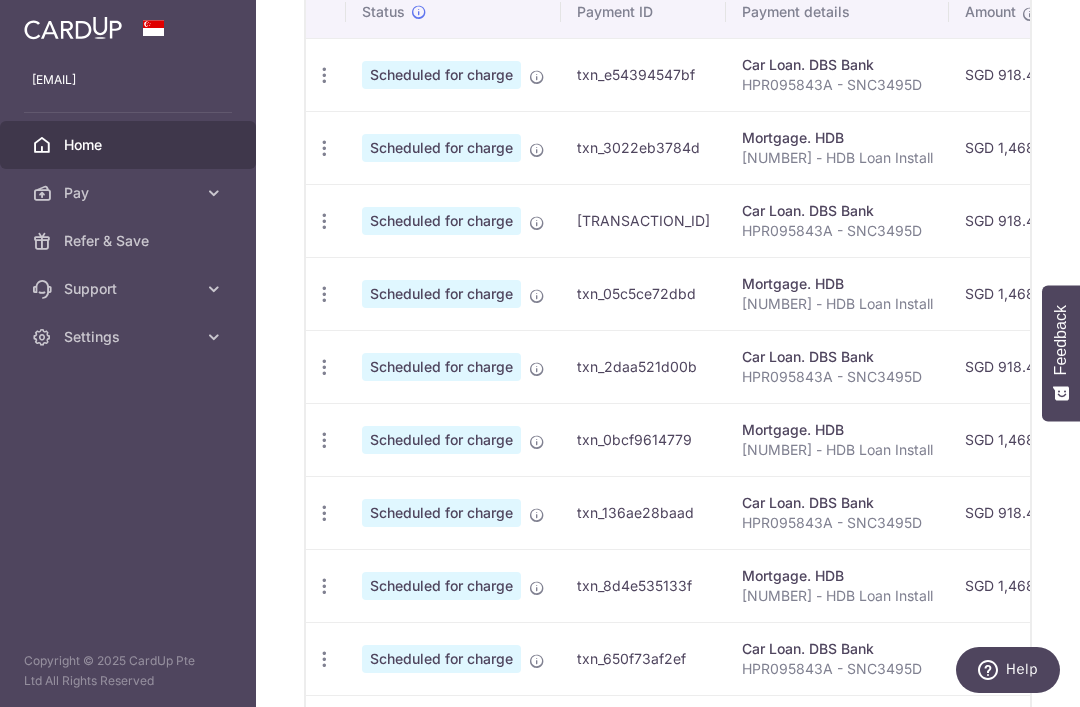 scroll, scrollTop: 704, scrollLeft: 0, axis: vertical 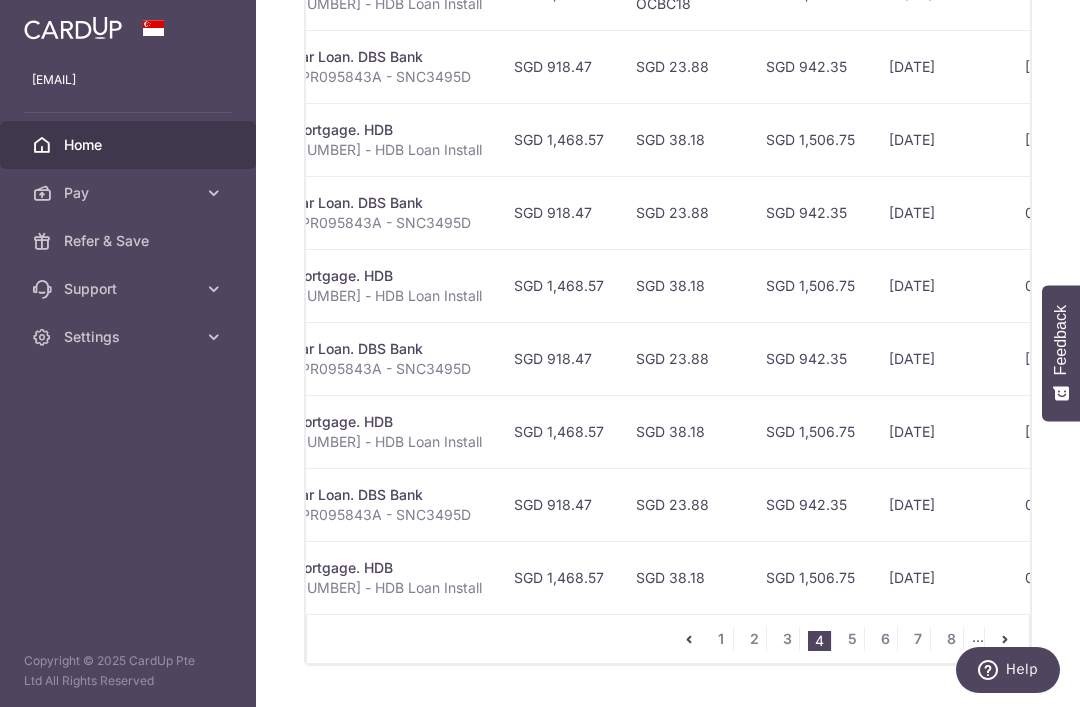 click on "2" at bounding box center [754, 639] 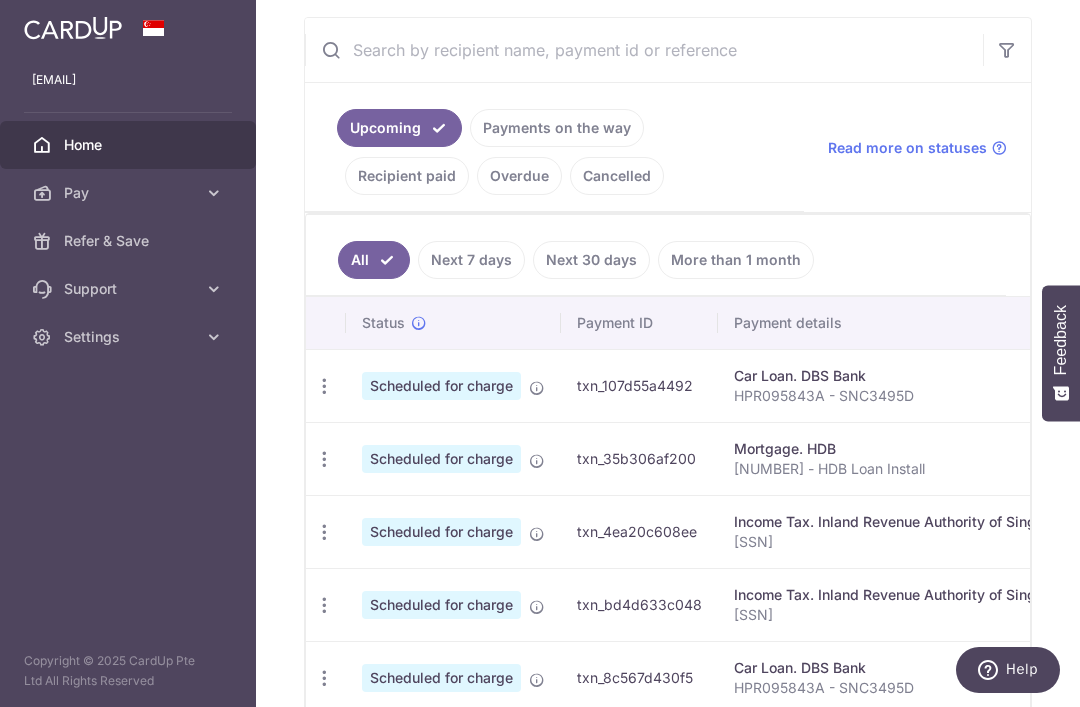 scroll, scrollTop: 476, scrollLeft: 0, axis: vertical 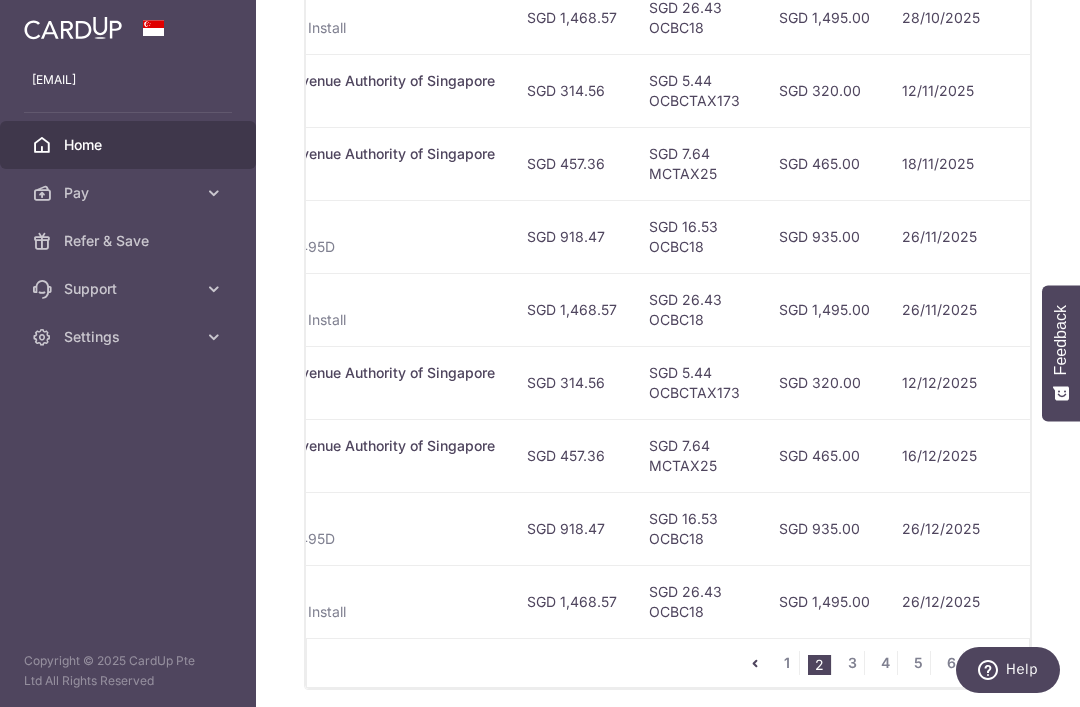 click on "1" at bounding box center (787, 663) 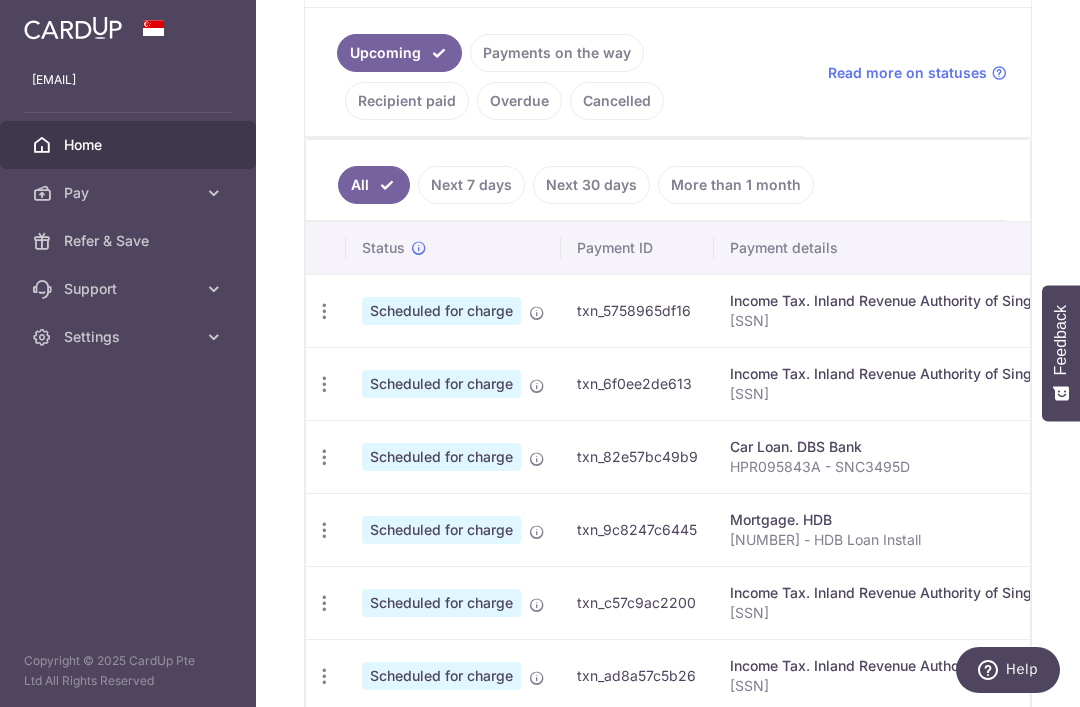 scroll, scrollTop: 511, scrollLeft: 0, axis: vertical 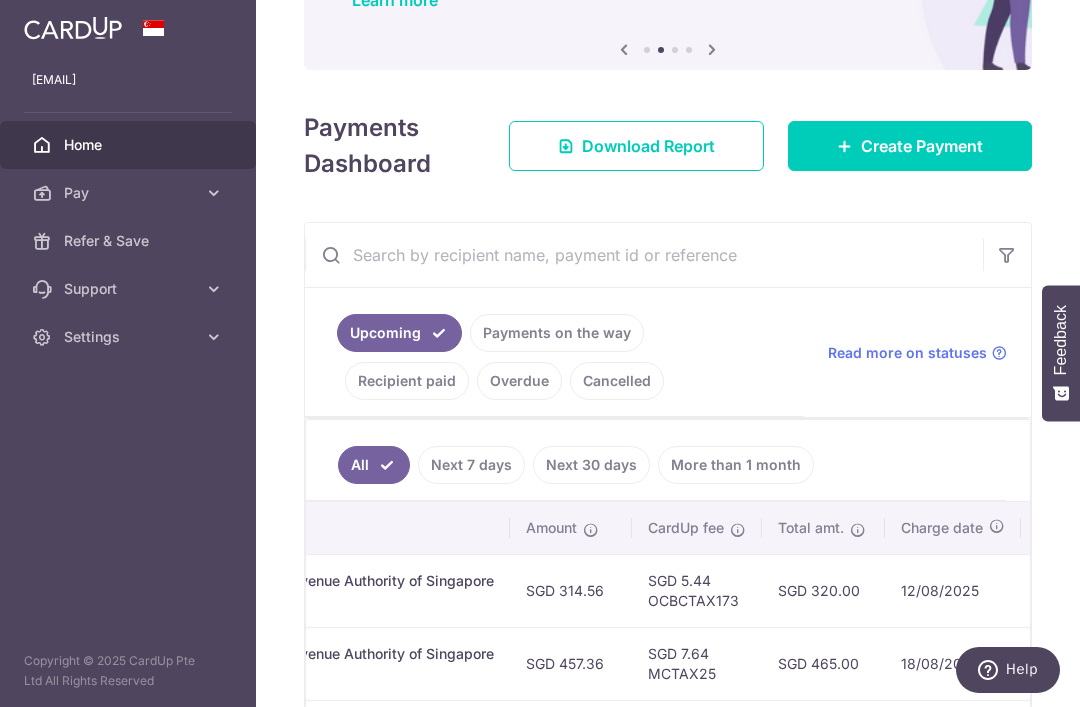 click on "Recipient paid" at bounding box center (407, 381) 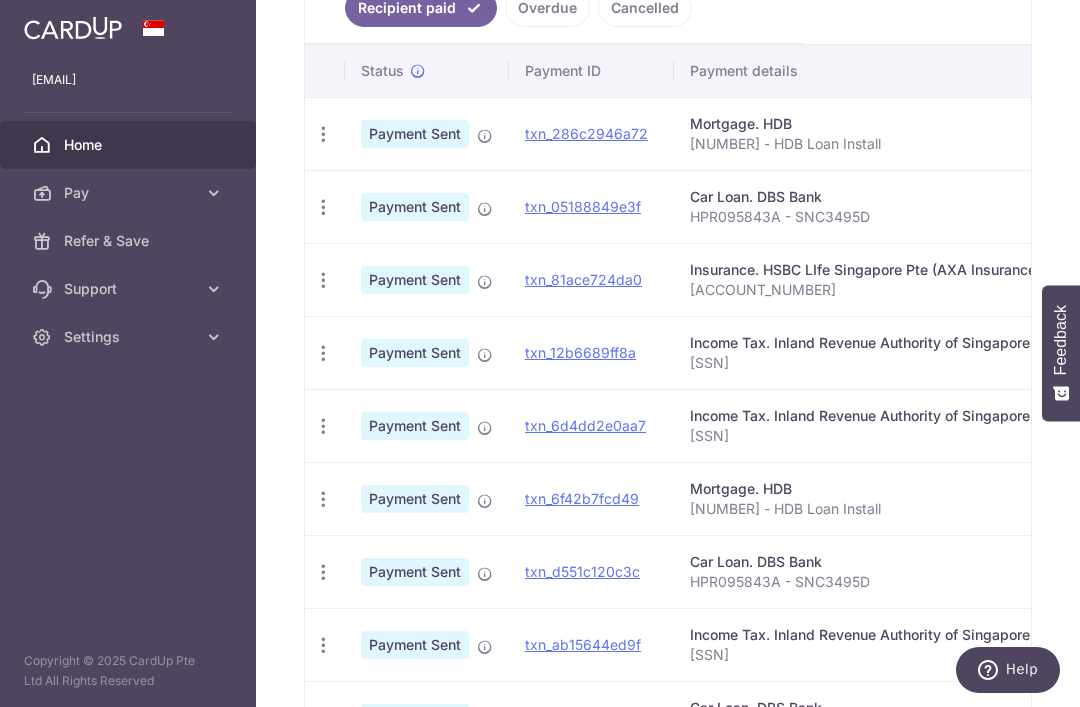 scroll, scrollTop: 564, scrollLeft: 0, axis: vertical 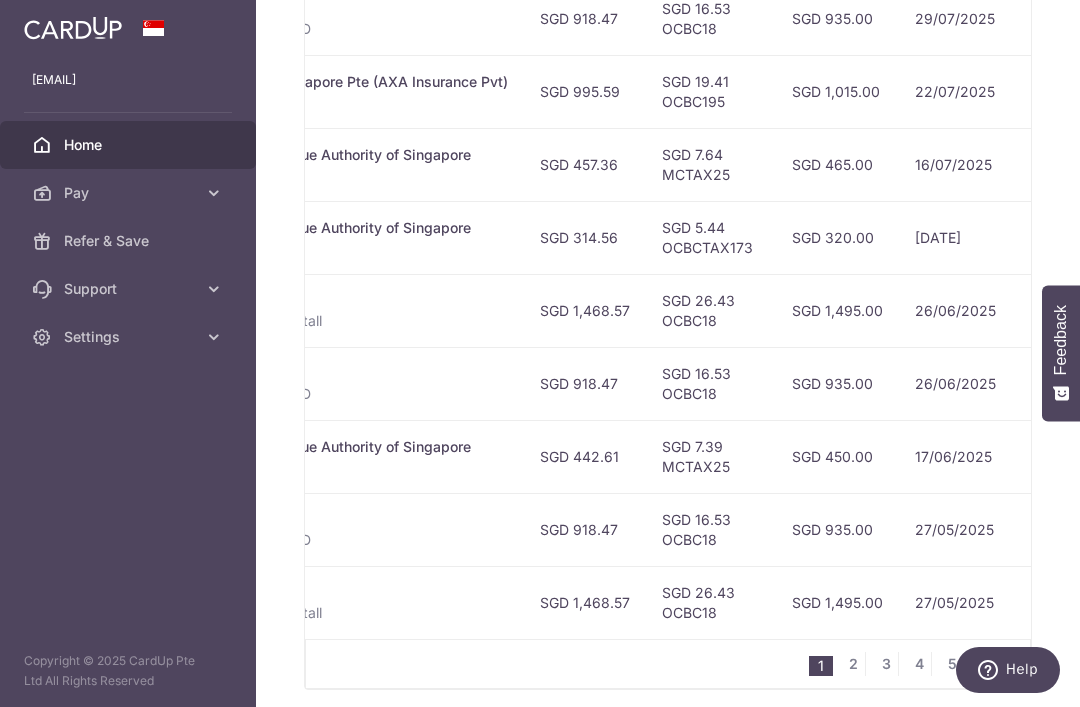 click on "2" at bounding box center [853, 664] 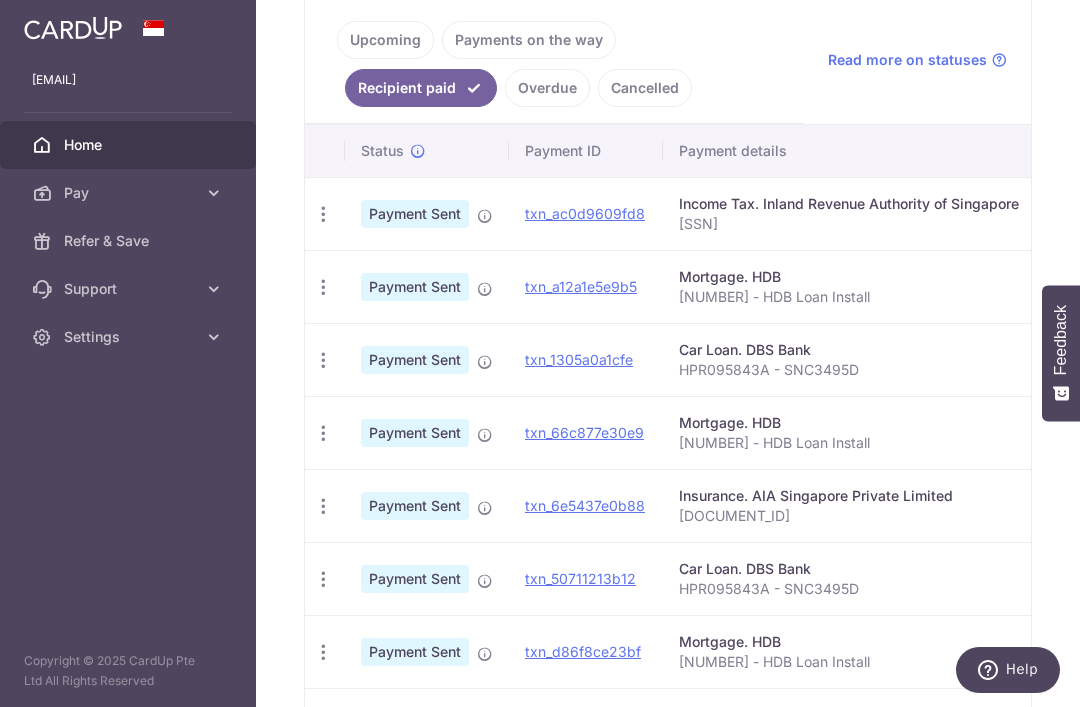 scroll, scrollTop: 504, scrollLeft: 0, axis: vertical 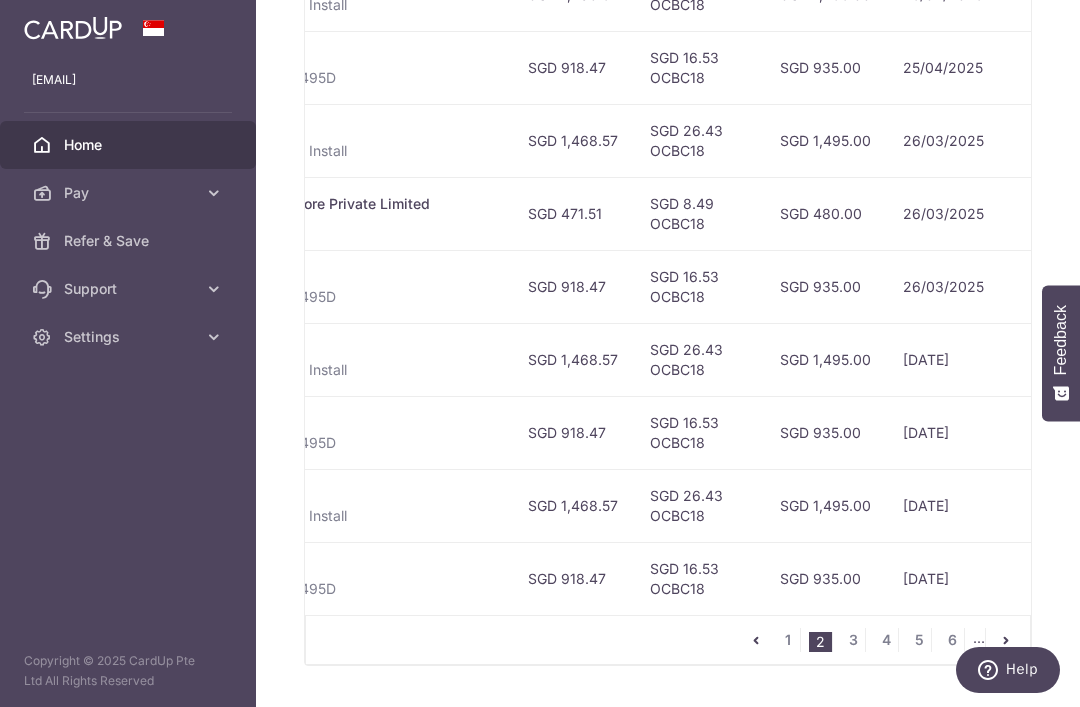 click on "1" at bounding box center (788, 640) 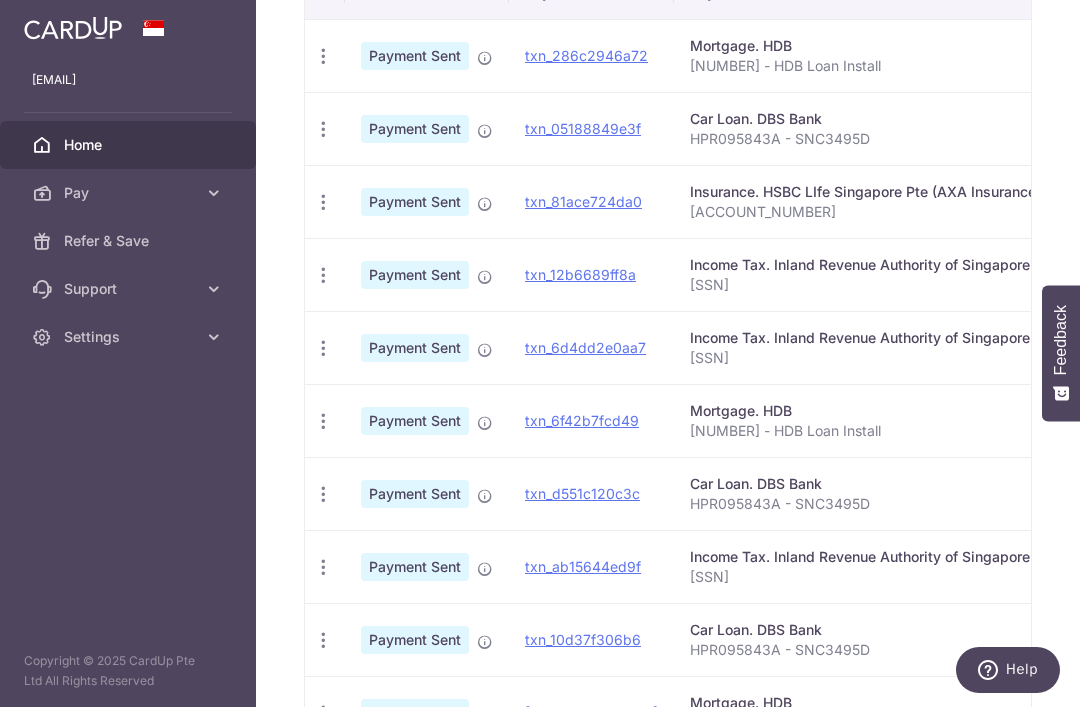 scroll, scrollTop: 650, scrollLeft: 0, axis: vertical 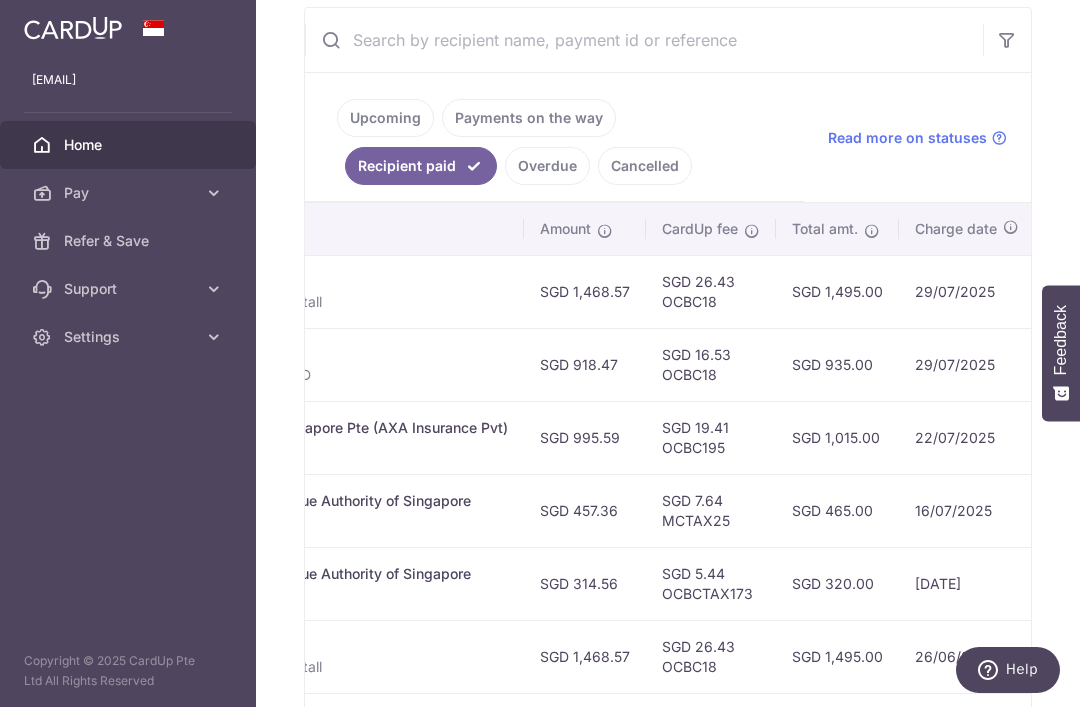 click on "Upcoming" at bounding box center [385, 118] 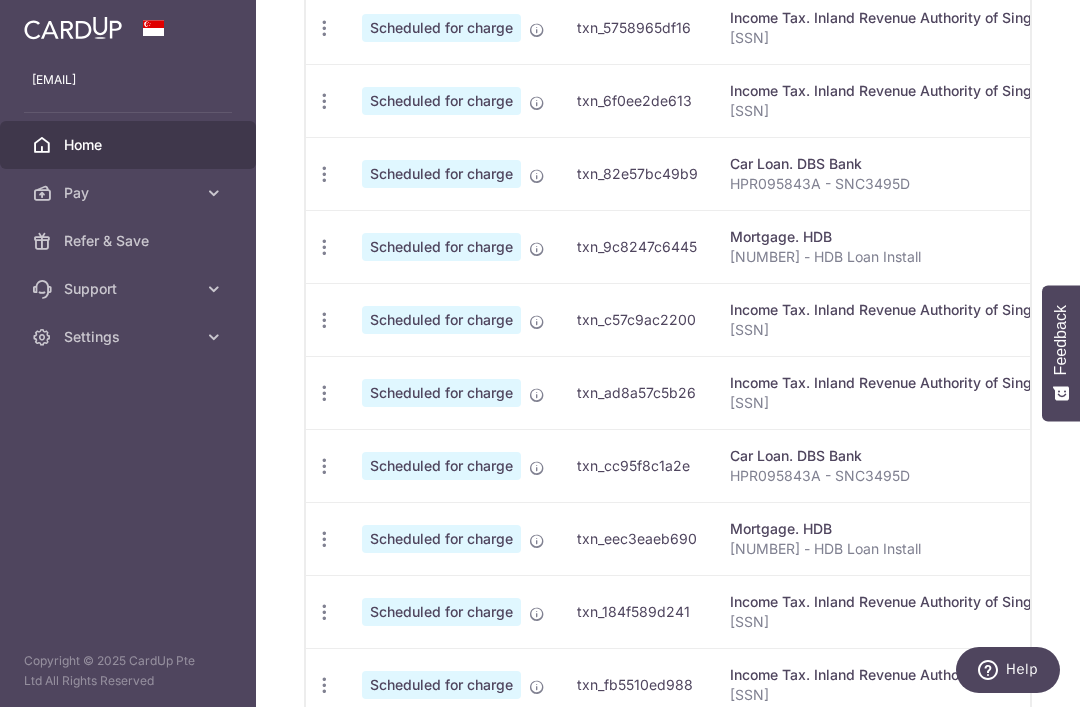scroll, scrollTop: 835, scrollLeft: 0, axis: vertical 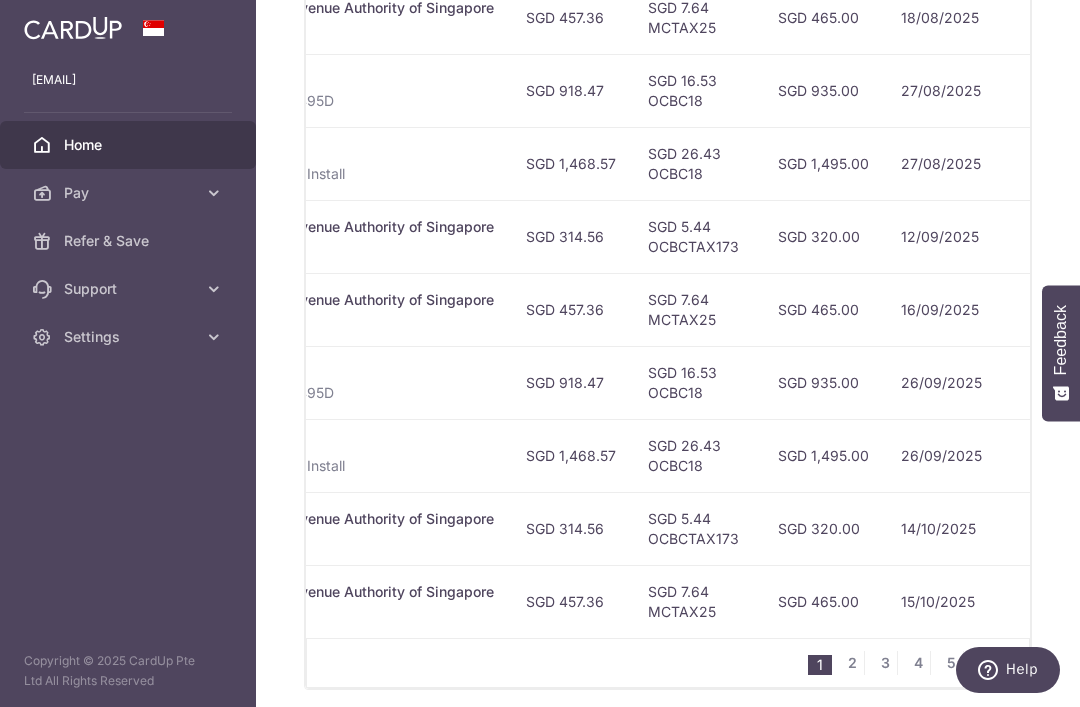 click on "2" at bounding box center [852, 663] 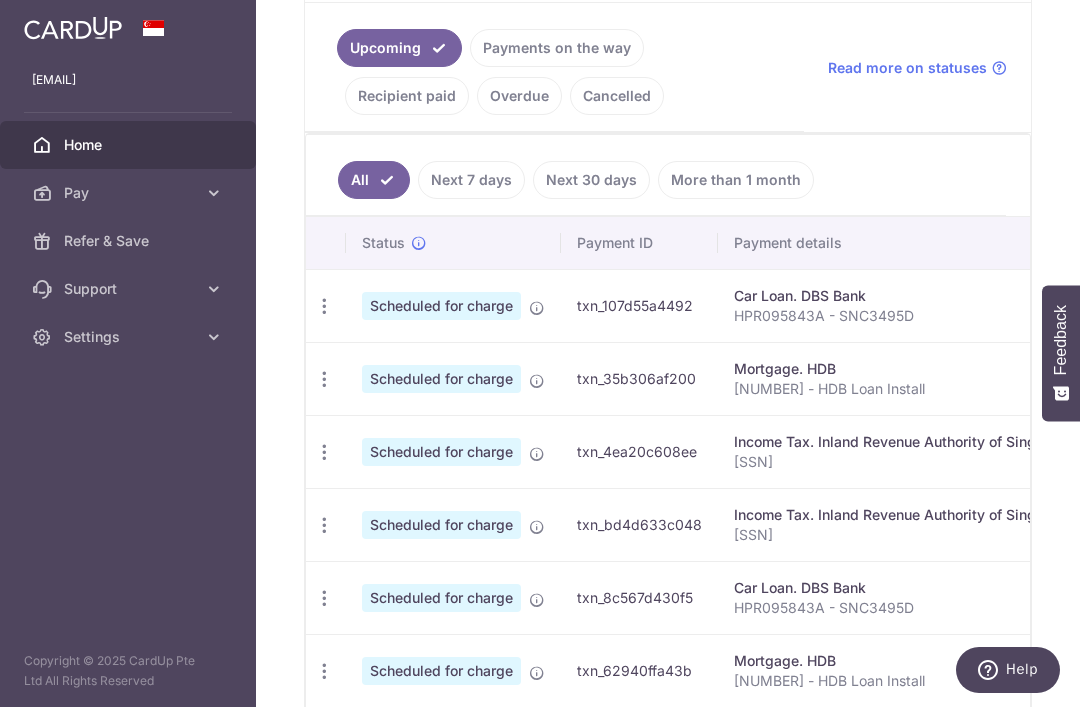 scroll, scrollTop: 495, scrollLeft: 0, axis: vertical 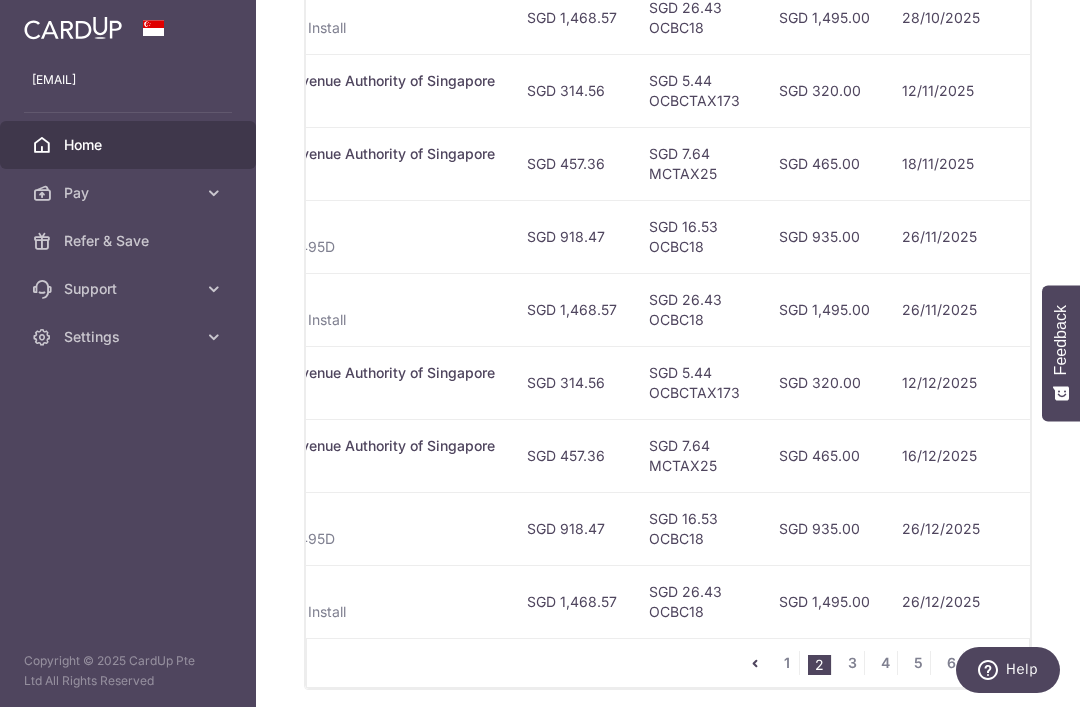 click on "3" at bounding box center (852, 663) 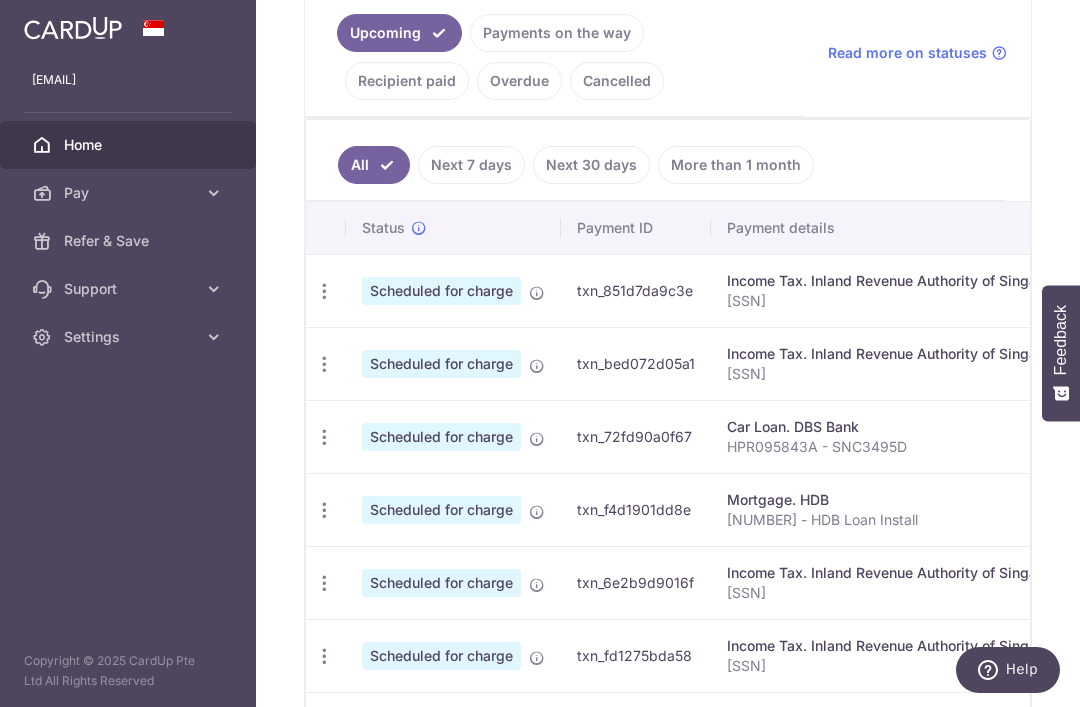 scroll, scrollTop: 495, scrollLeft: 0, axis: vertical 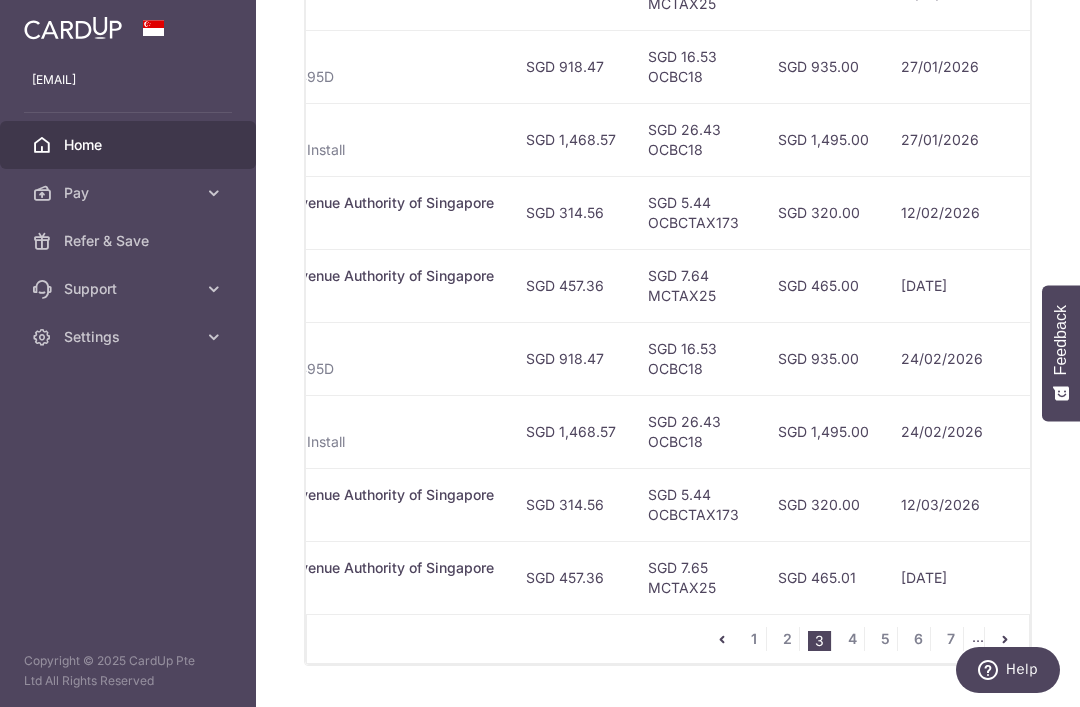 click on "[LAST_FOUR_DIGITS]" at bounding box center [1238, 577] 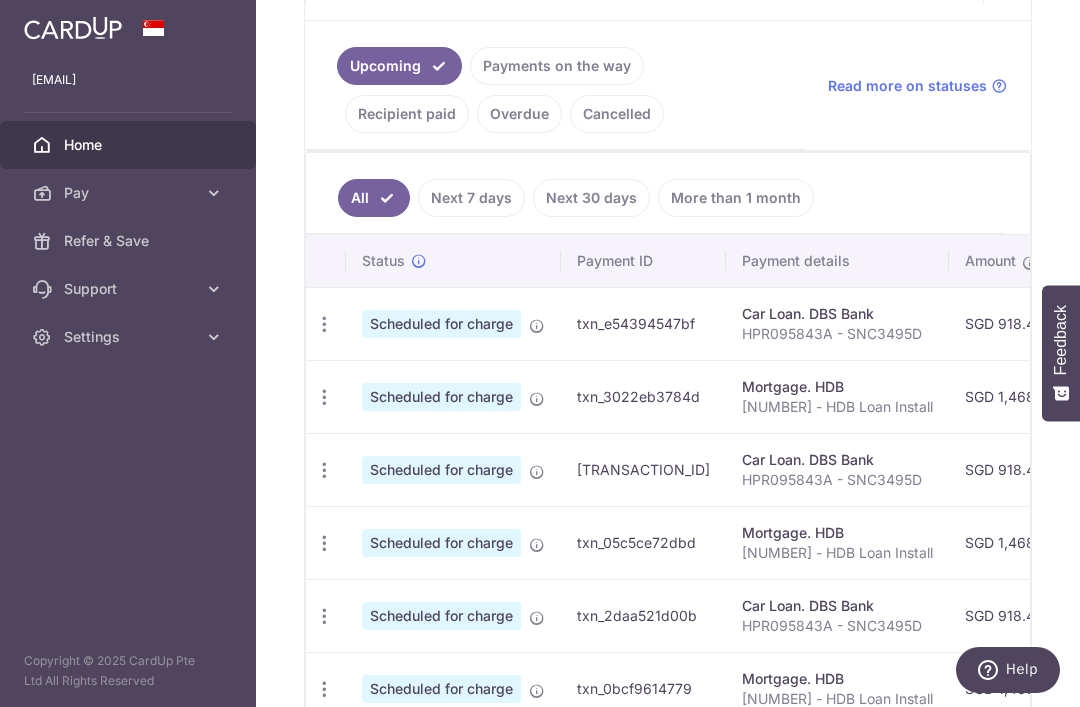 scroll, scrollTop: 516, scrollLeft: 0, axis: vertical 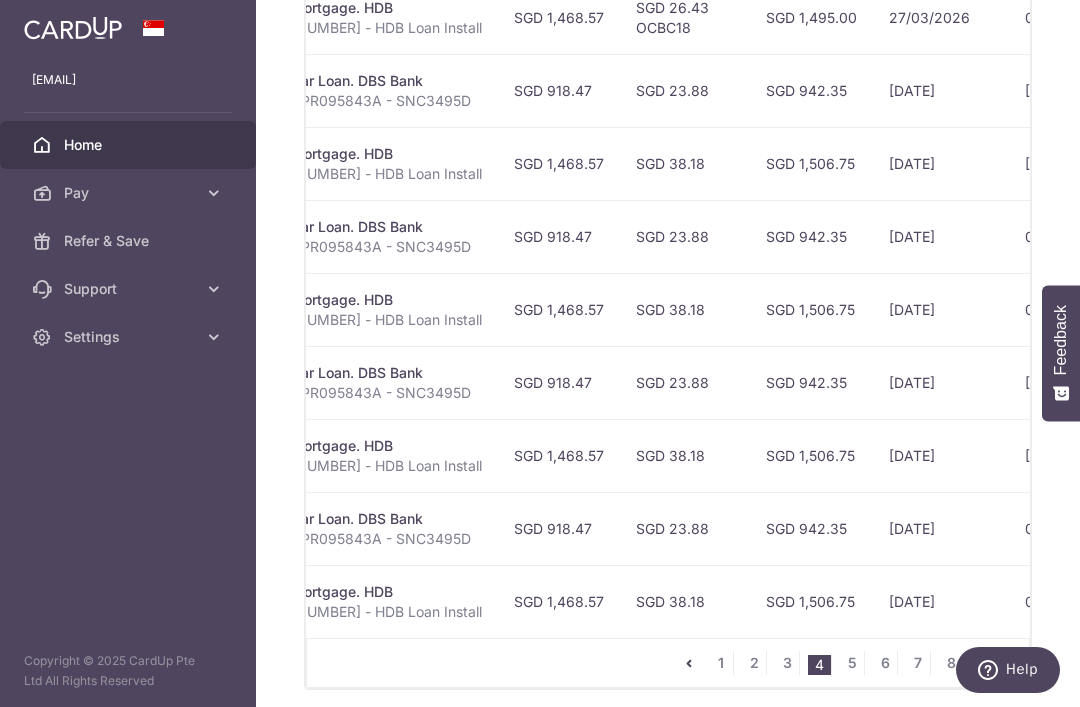 click on "1" at bounding box center (721, 663) 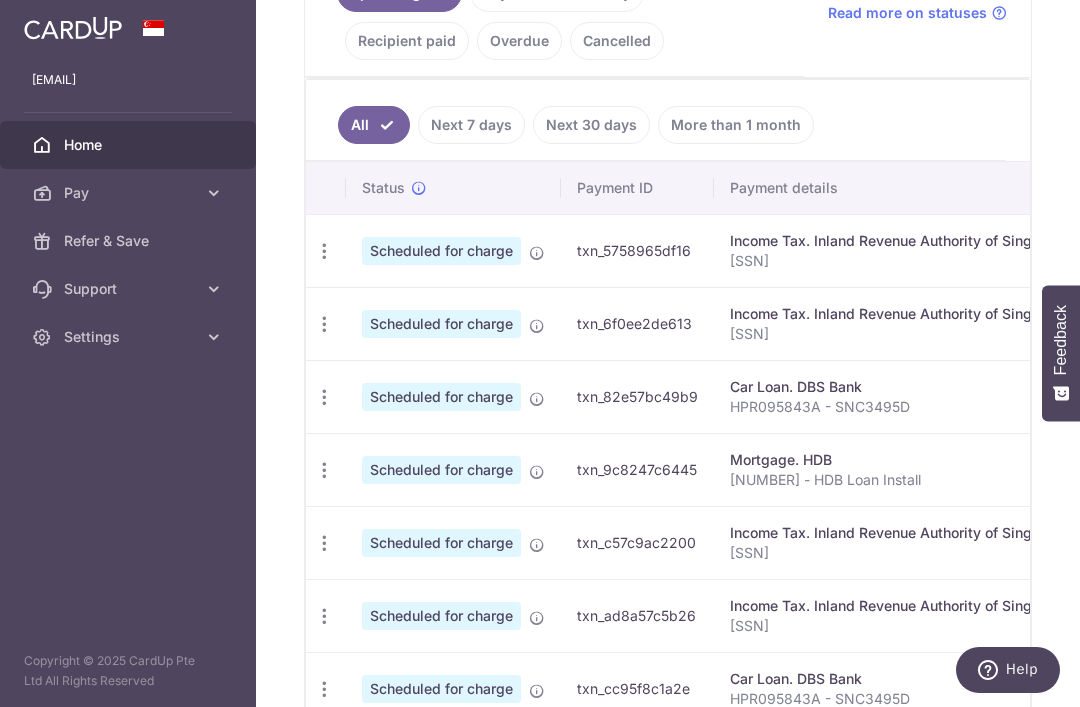 scroll, scrollTop: 554, scrollLeft: 0, axis: vertical 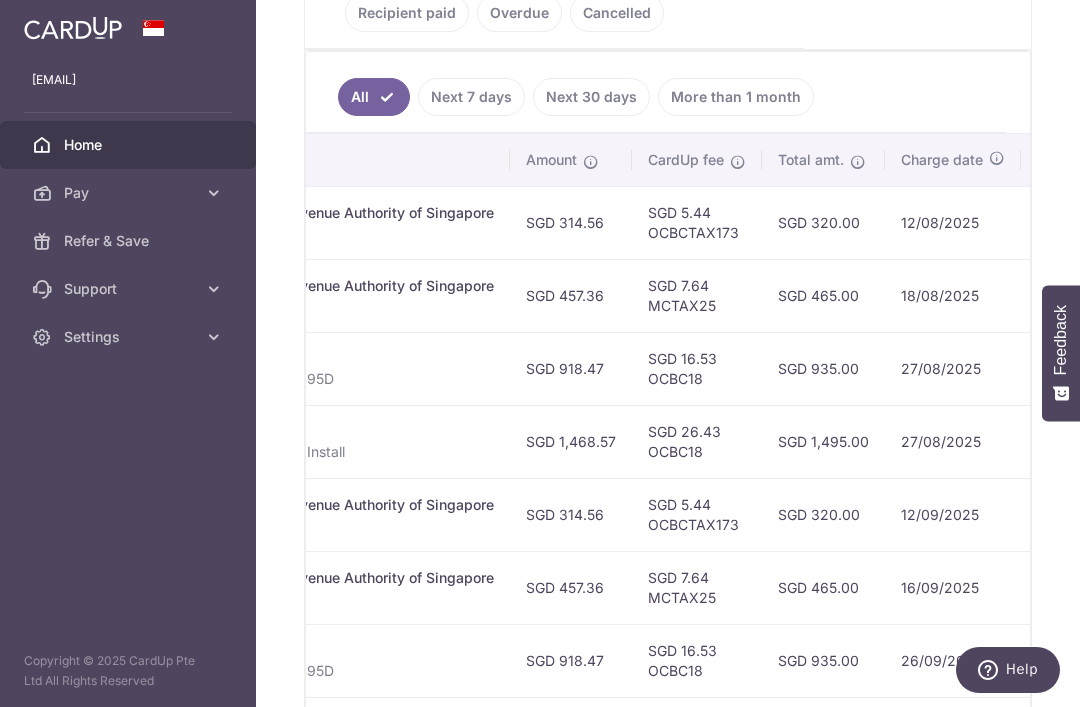 click on "21/08/2025" at bounding box center (1078, 295) 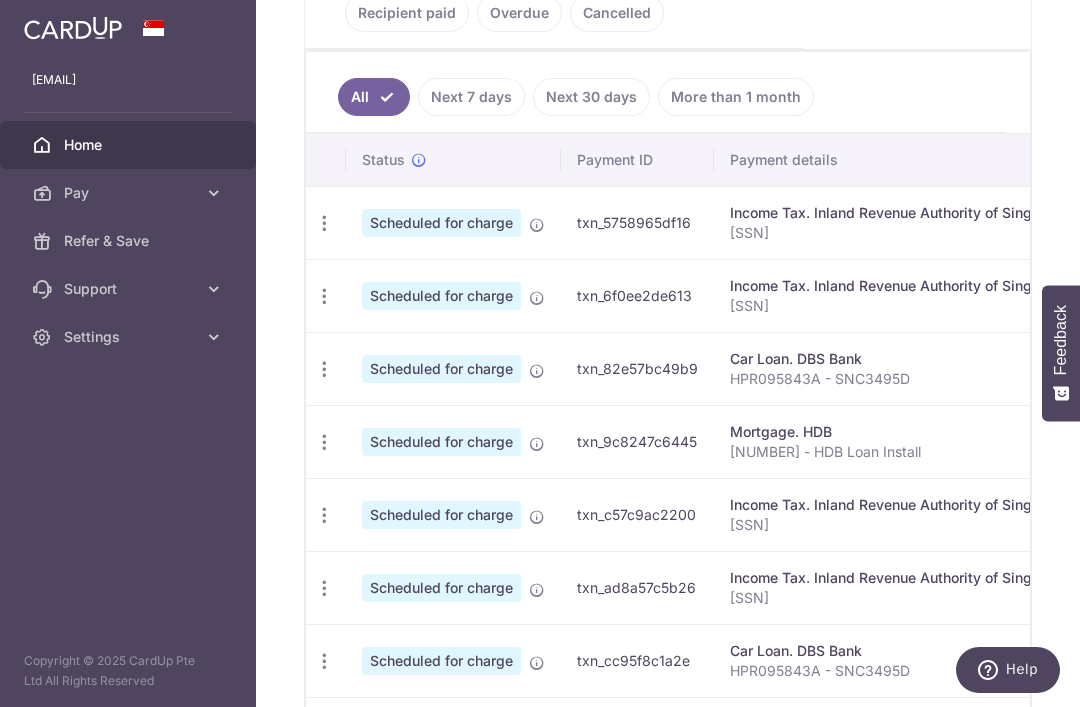 scroll, scrollTop: 0, scrollLeft: 0, axis: both 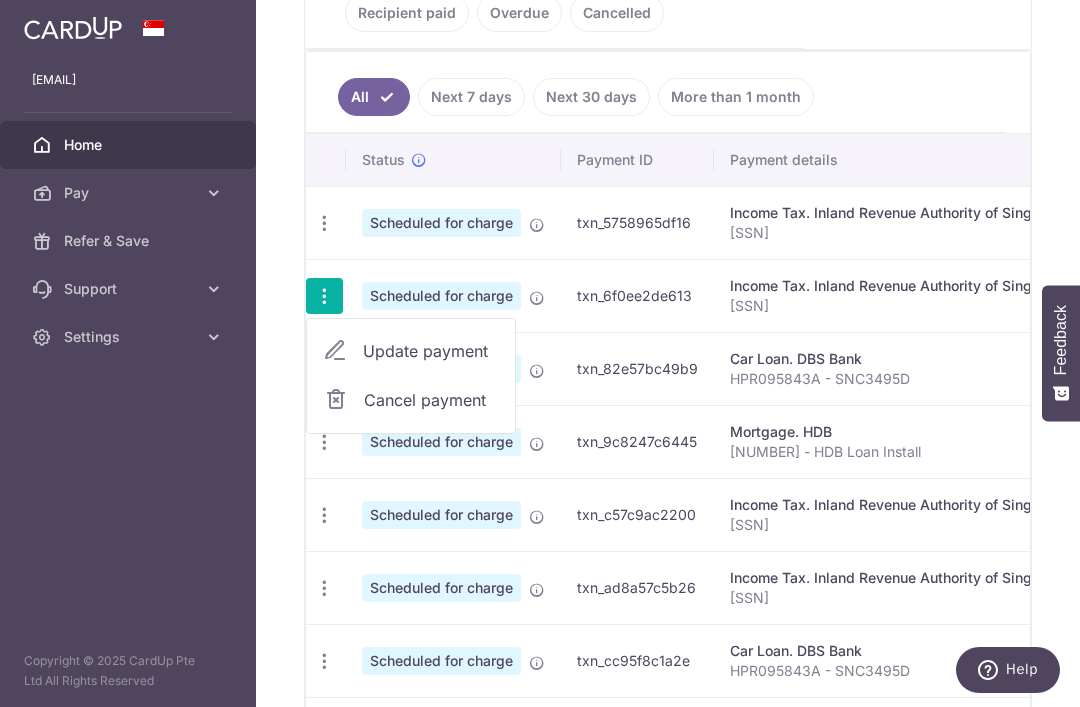 click on "Update payment" at bounding box center [431, 351] 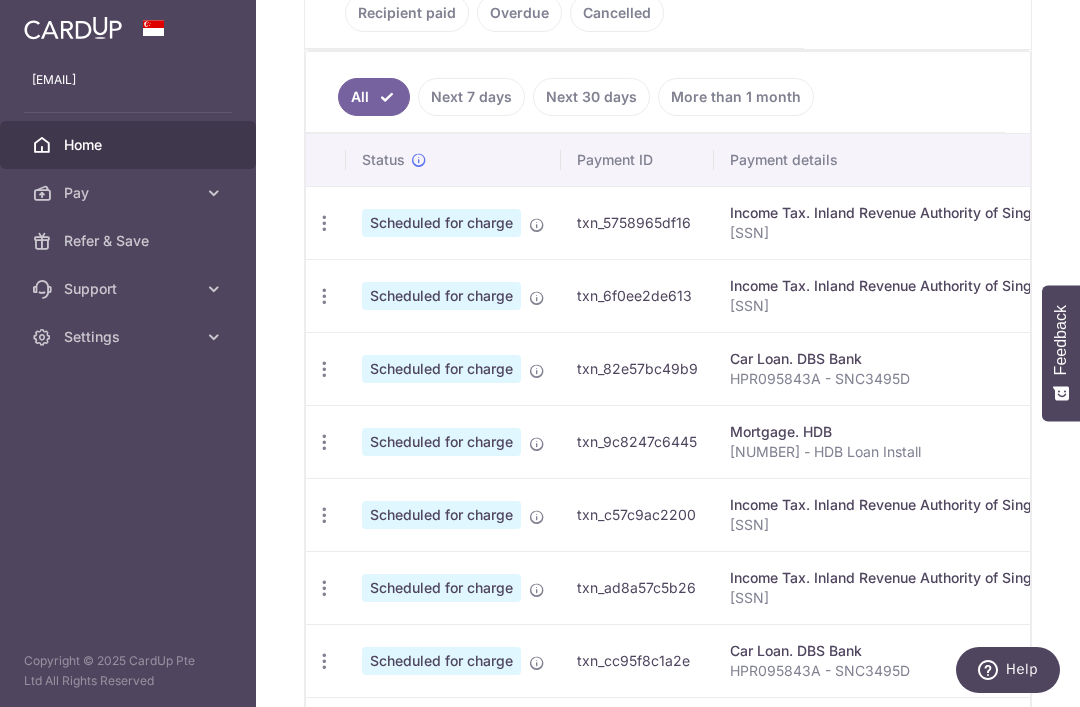 radio on "true" 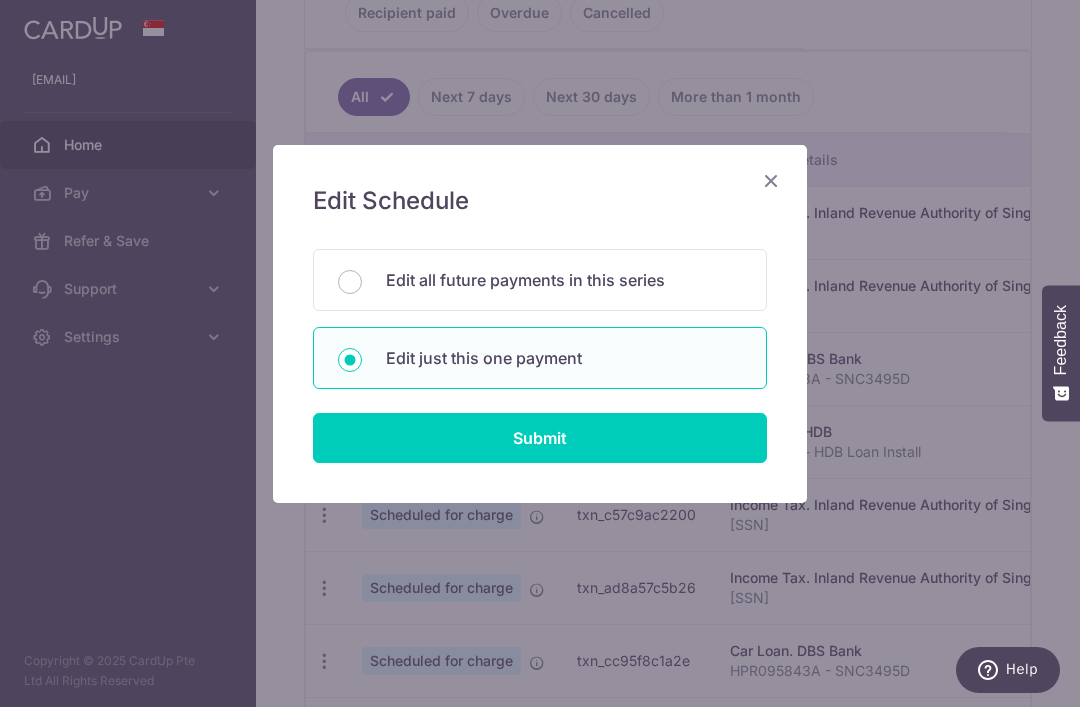 click on "Edit all future payments in this series" at bounding box center (564, 280) 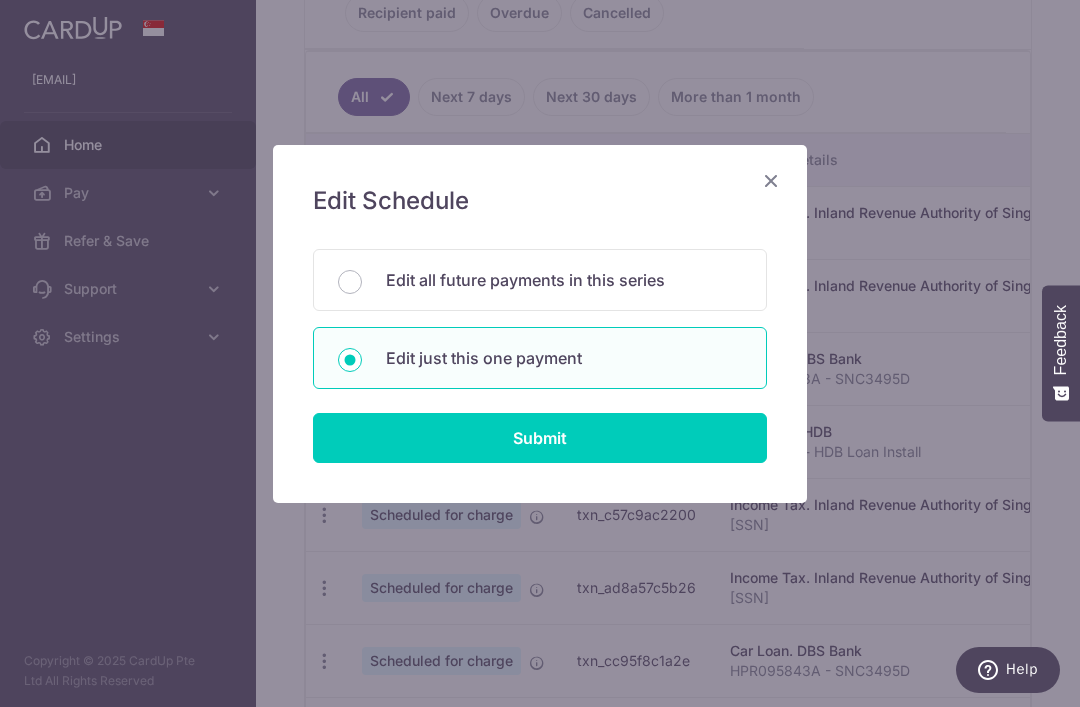 radio on "true" 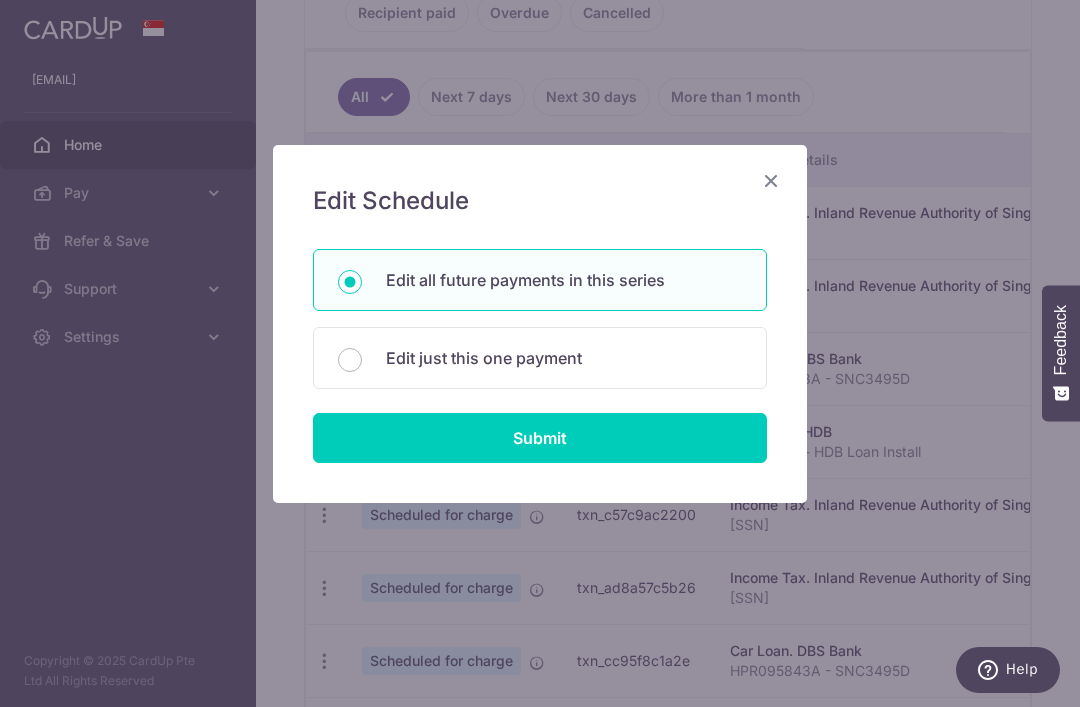 click on "Submit" at bounding box center (540, 438) 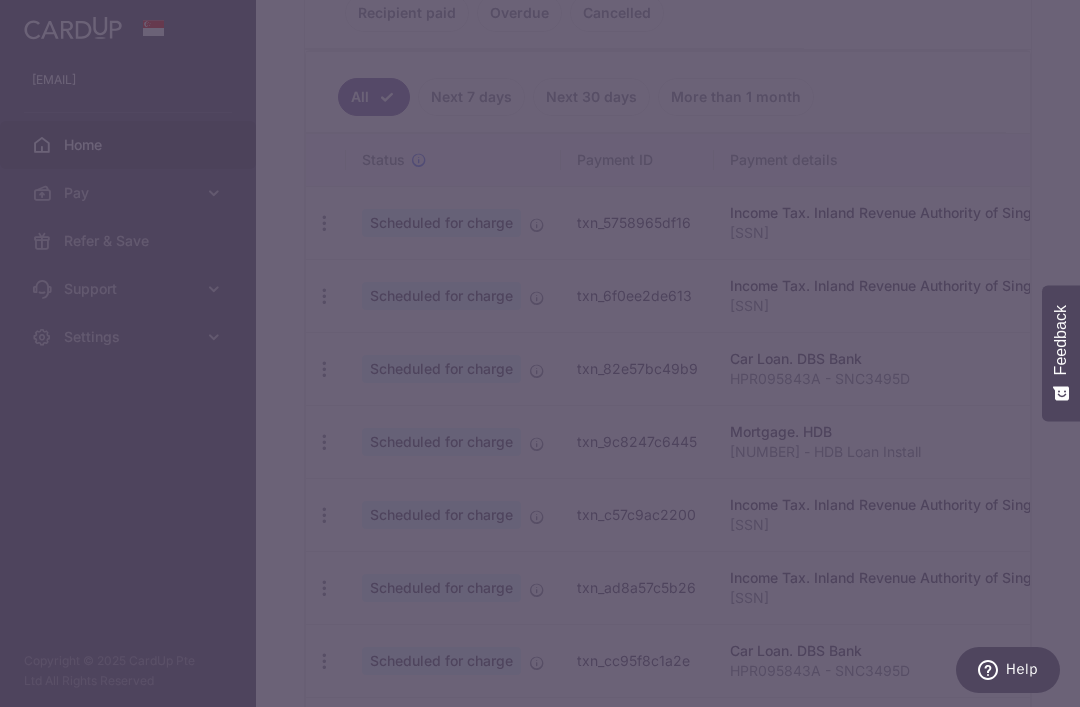 type on "457.36" 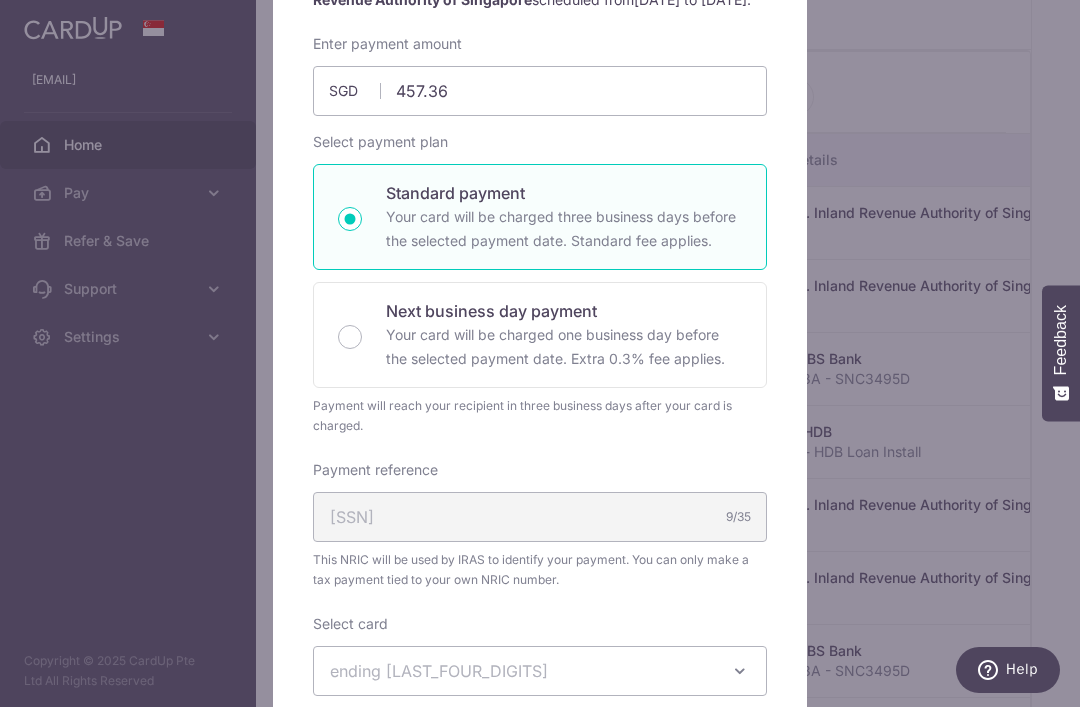 scroll, scrollTop: 137, scrollLeft: 0, axis: vertical 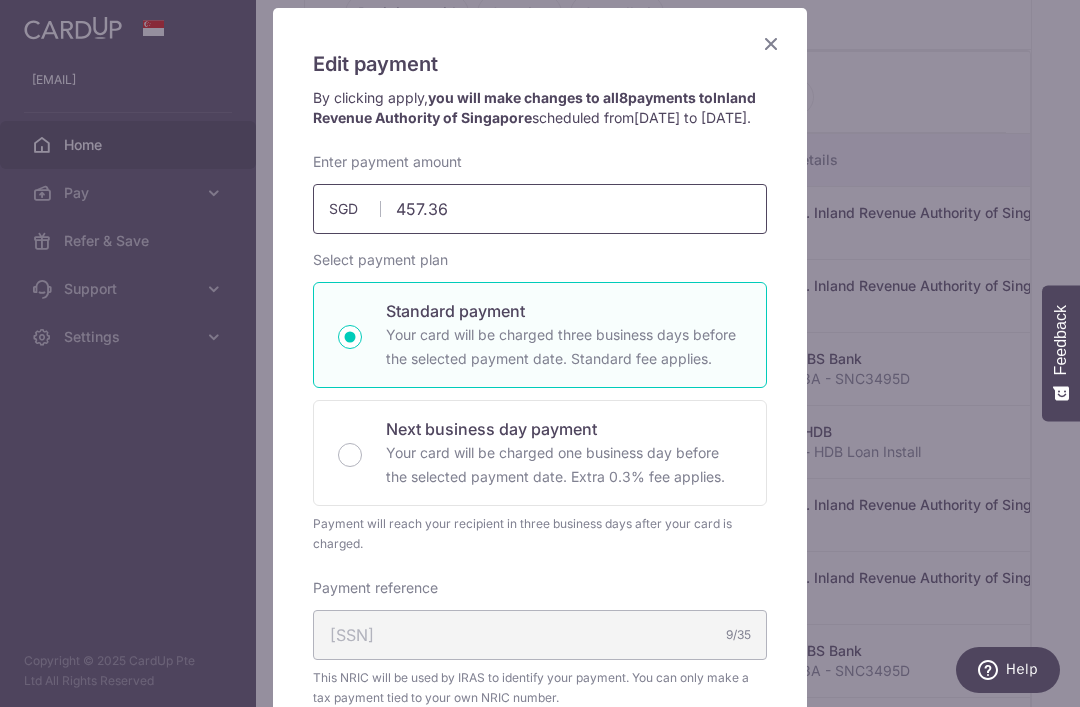 click on "457.36" at bounding box center (540, 209) 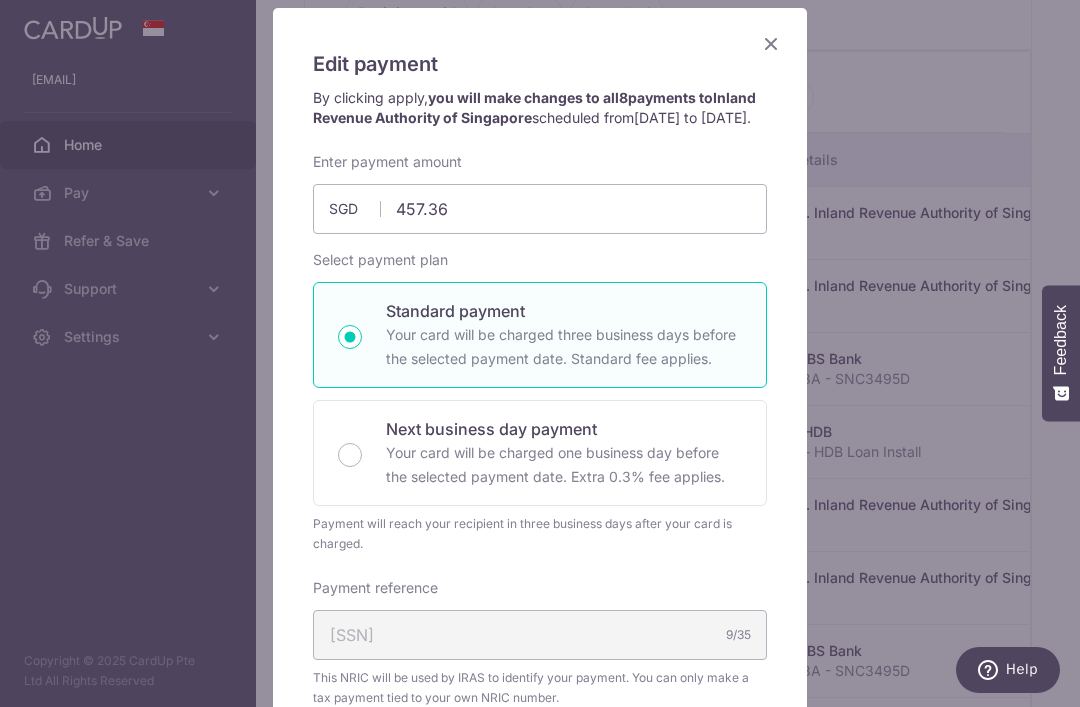 click on "Edit payment
By clicking apply,  you will make changes to all  8  payments to  Inland Revenue Authority of Singapore  scheduled from
[DATE] to [DATE] .
By clicking below, you confirm you are editing this payment to  Inland Revenue Authority of Singapore  on
[DATE] .
SGD" at bounding box center [540, 613] 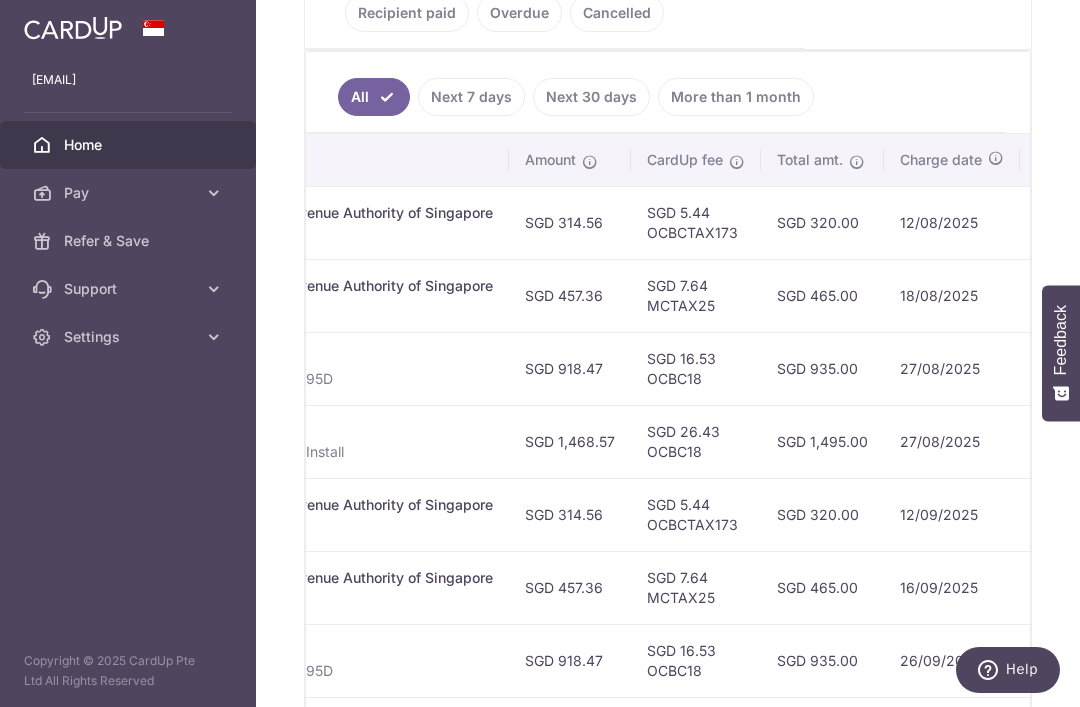 scroll, scrollTop: 0, scrollLeft: 576, axis: horizontal 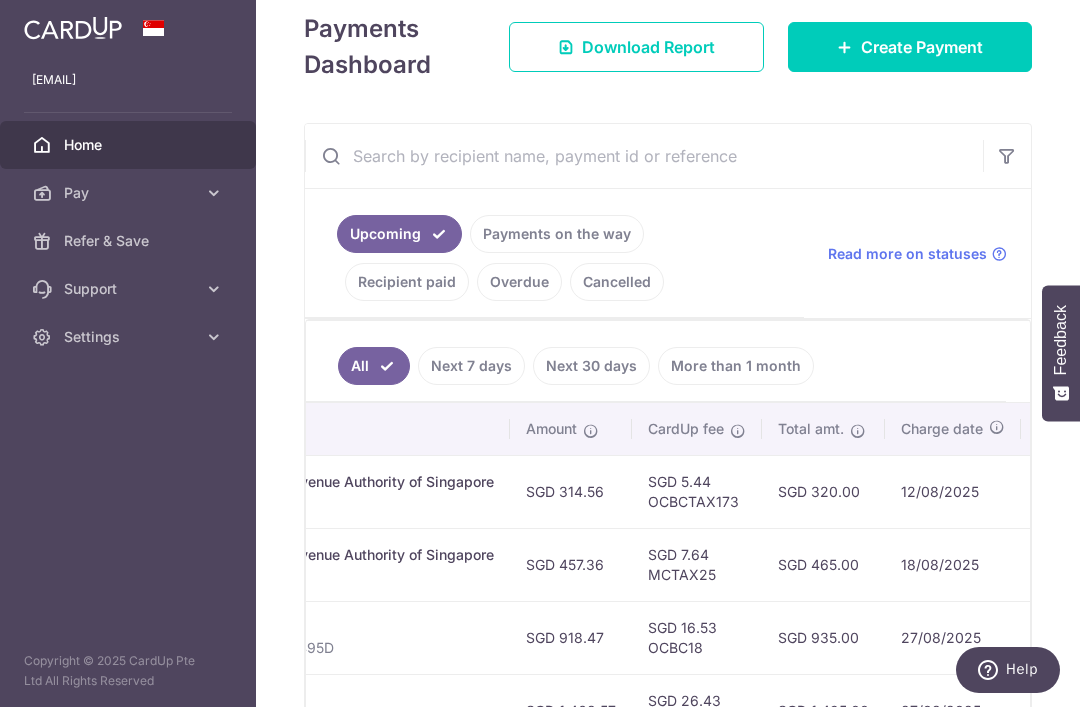 click on "Recipient paid" at bounding box center [407, 282] 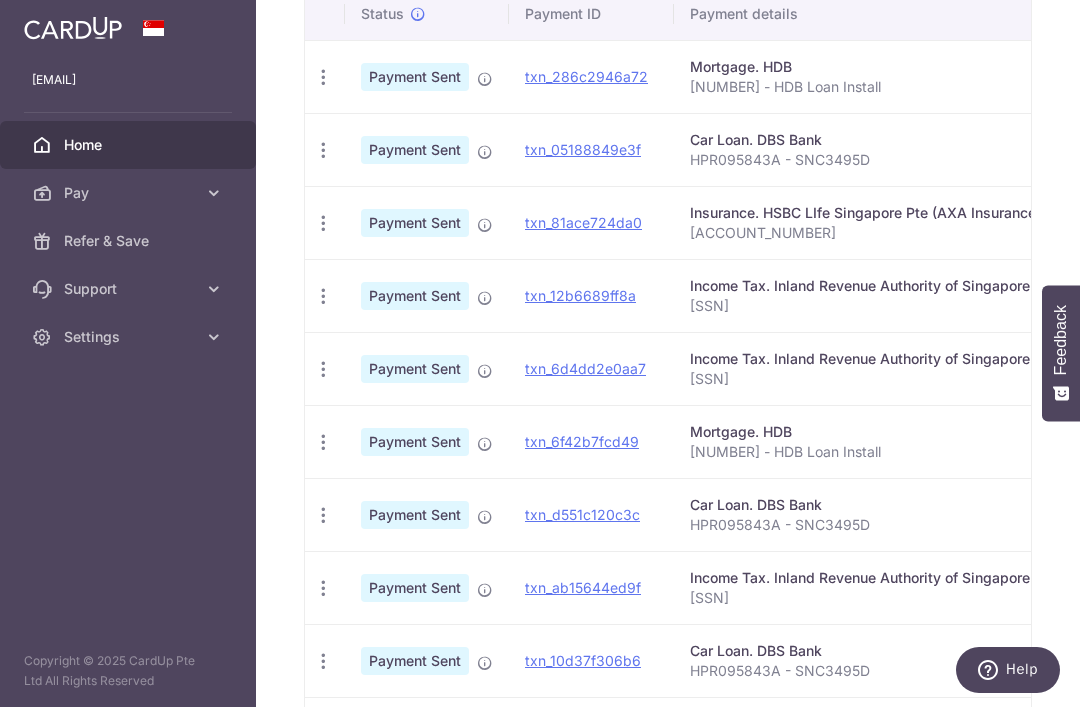 scroll, scrollTop: 620, scrollLeft: 0, axis: vertical 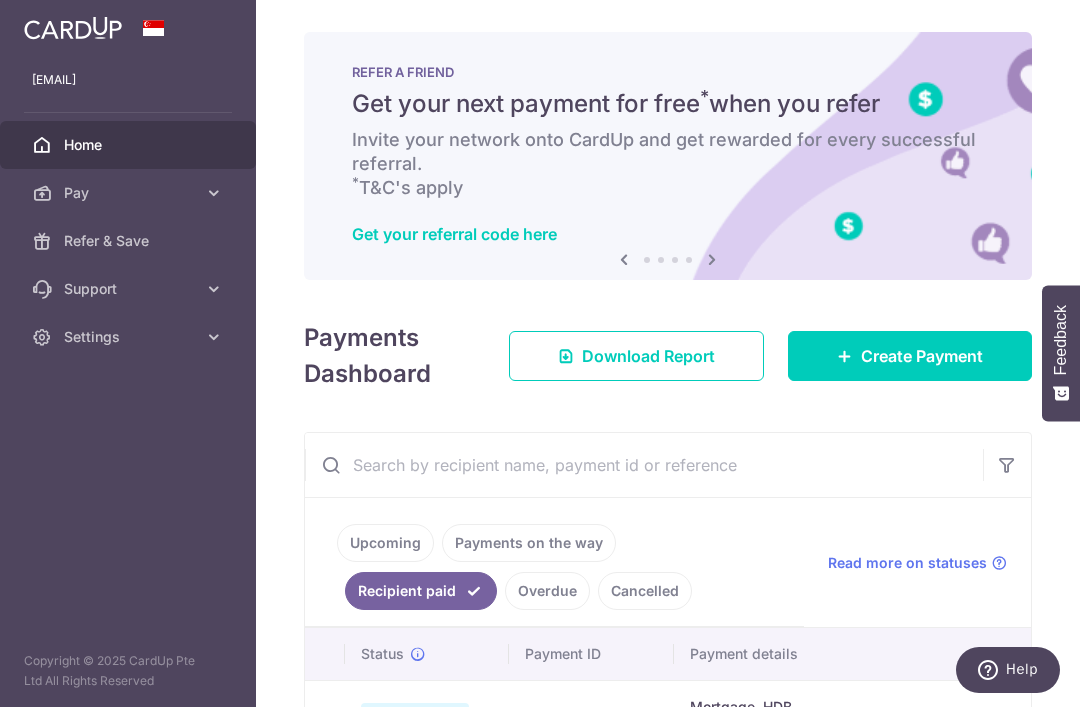 click on "Upcoming" at bounding box center (385, 543) 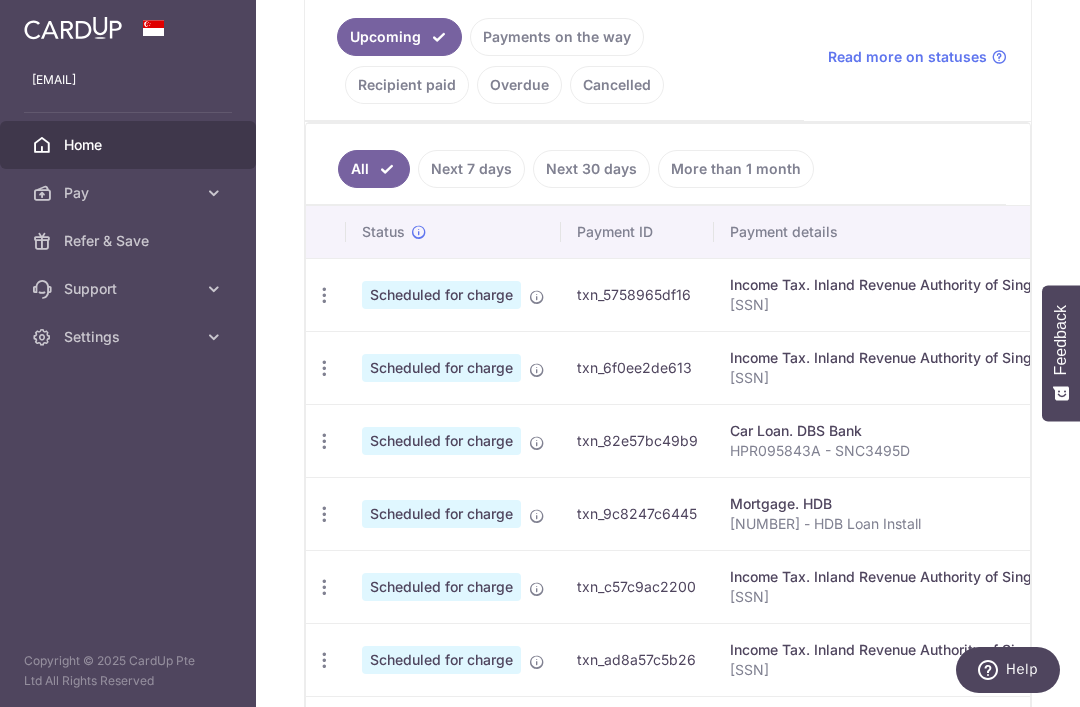 scroll, scrollTop: 507, scrollLeft: 0, axis: vertical 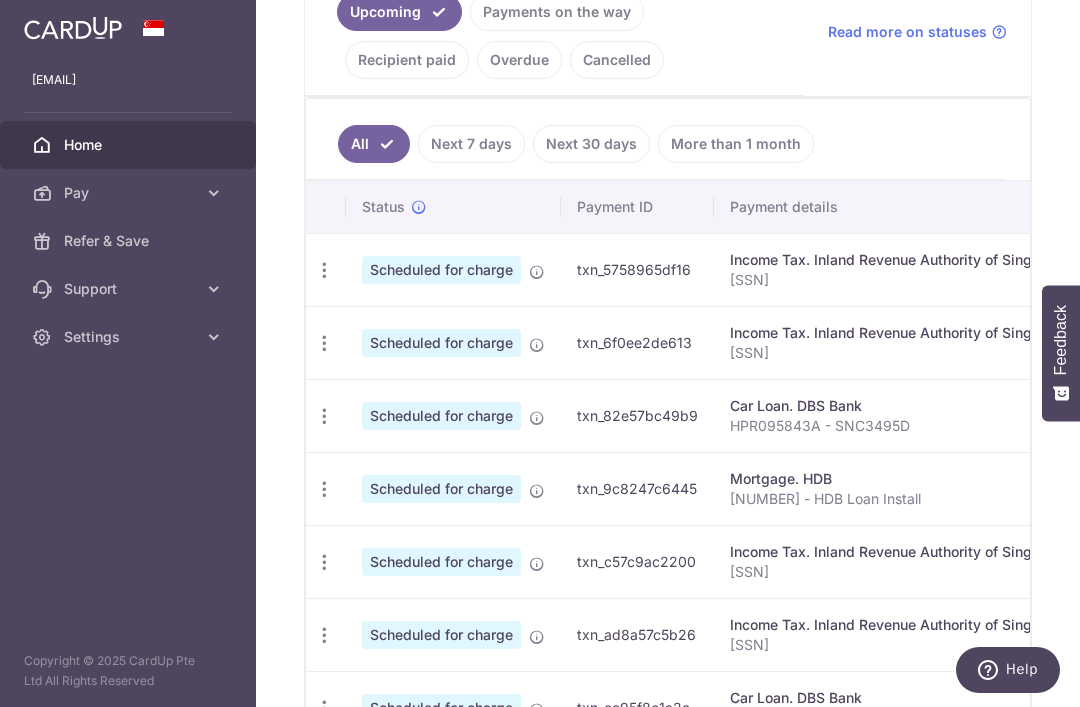 click at bounding box center (324, 270) 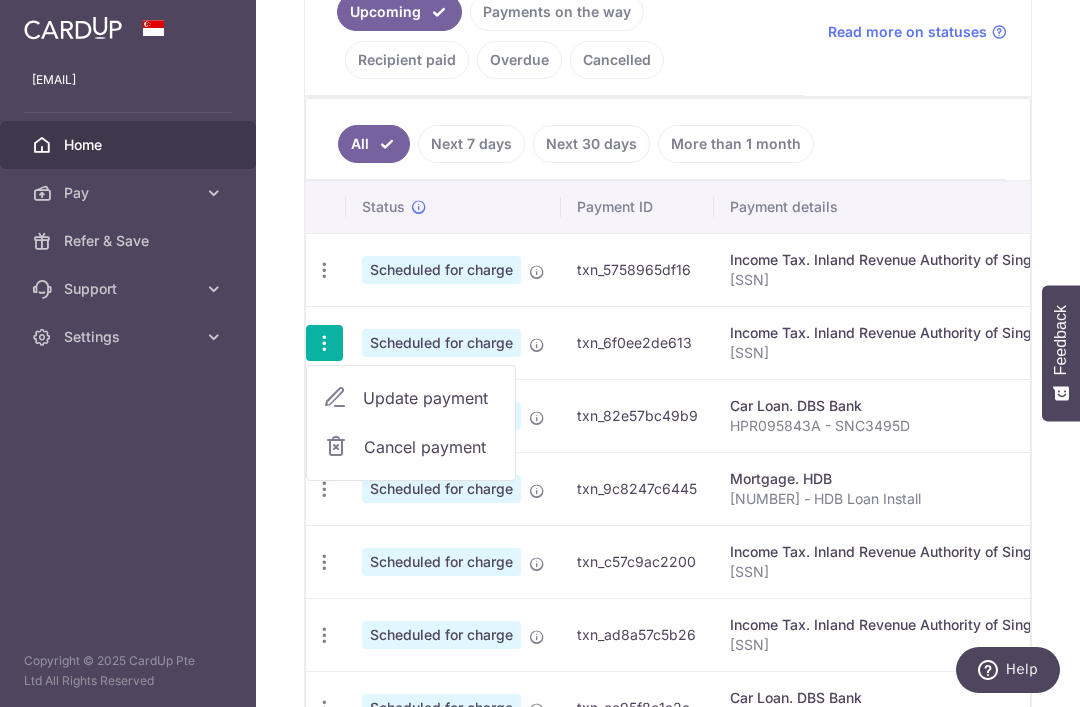 click on "Update payment" at bounding box center [431, 398] 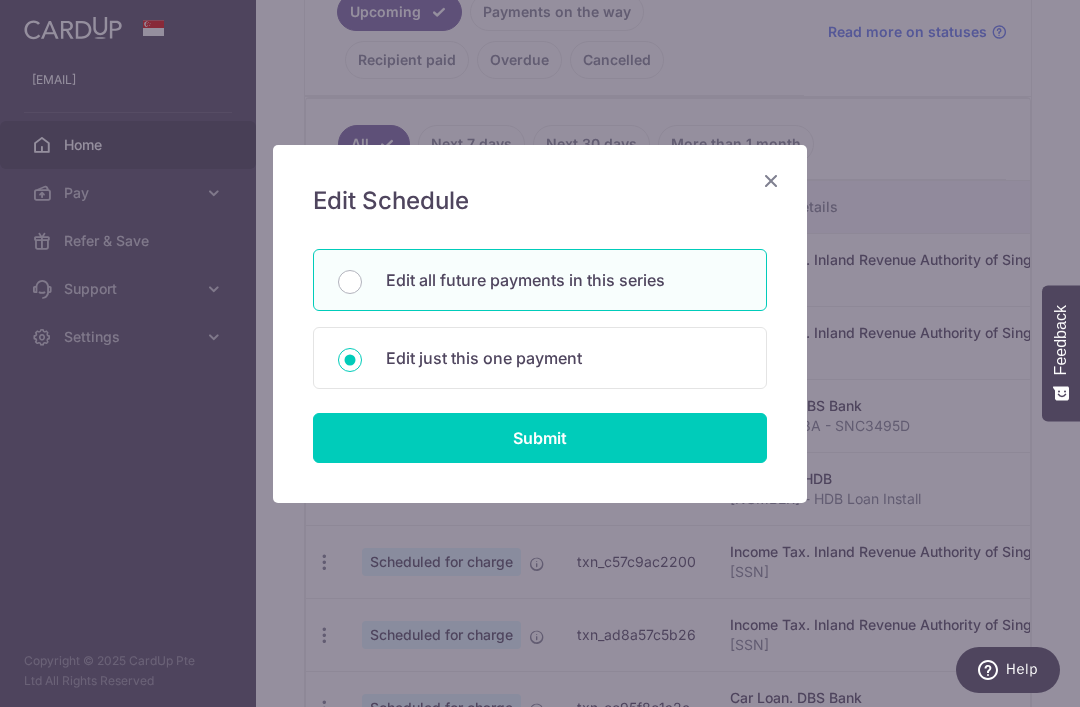 click at bounding box center (771, 180) 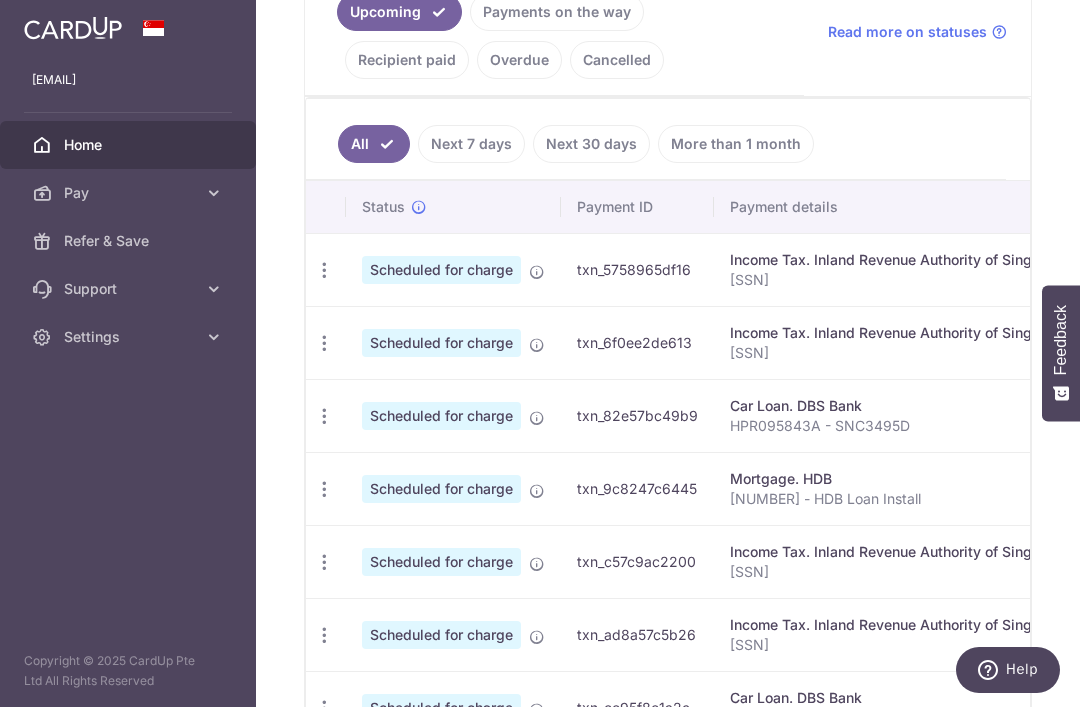 scroll, scrollTop: 0, scrollLeft: 0, axis: both 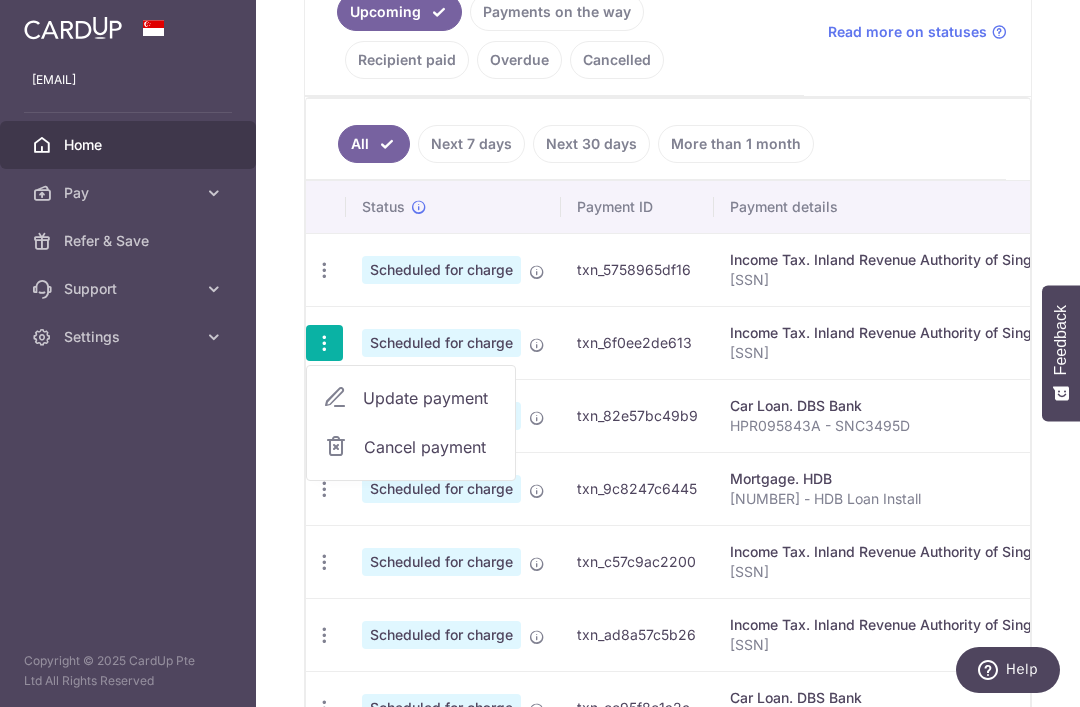 click on "Update payment" at bounding box center [431, 398] 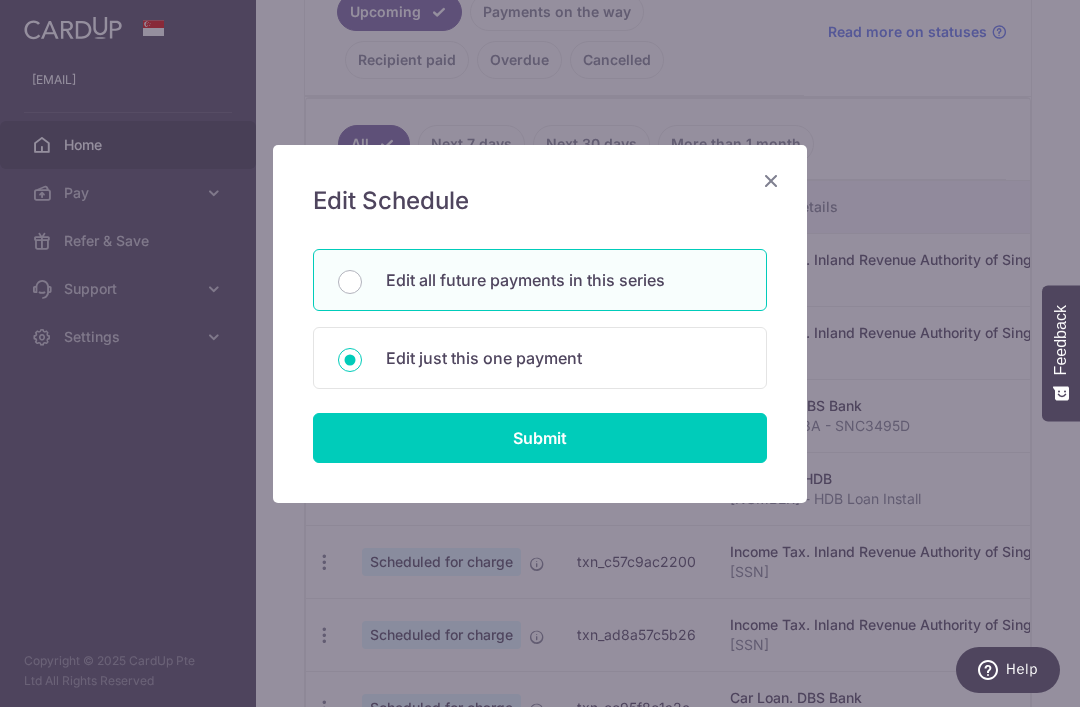 click on "Edit all future payments in this series" at bounding box center [564, 280] 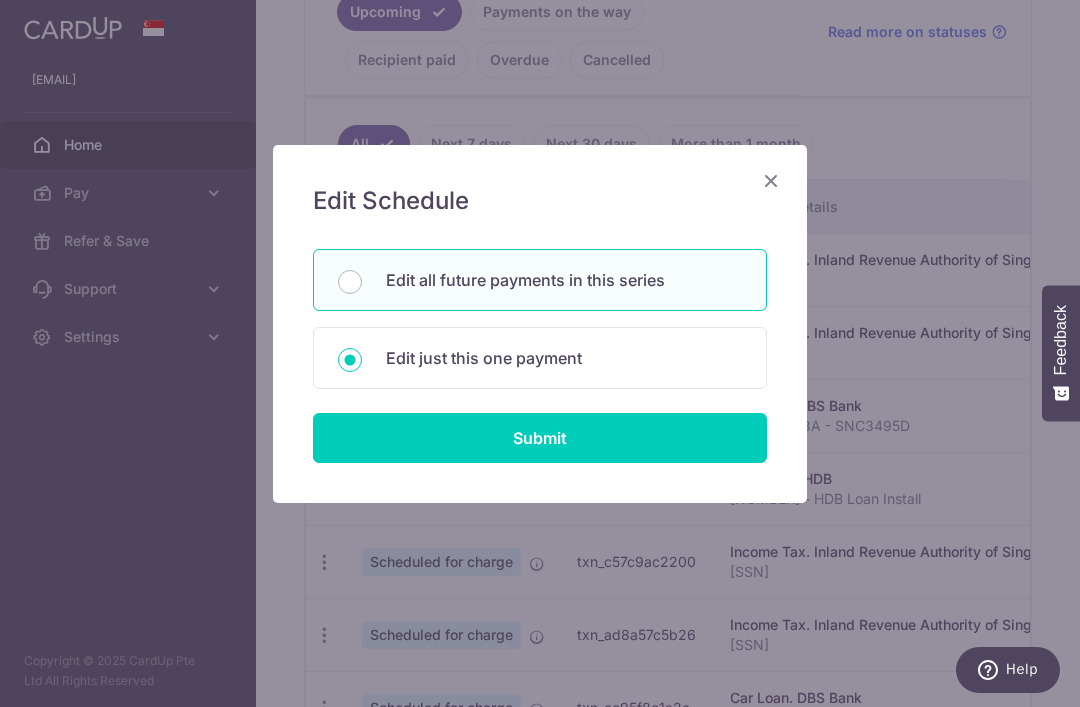 radio on "true" 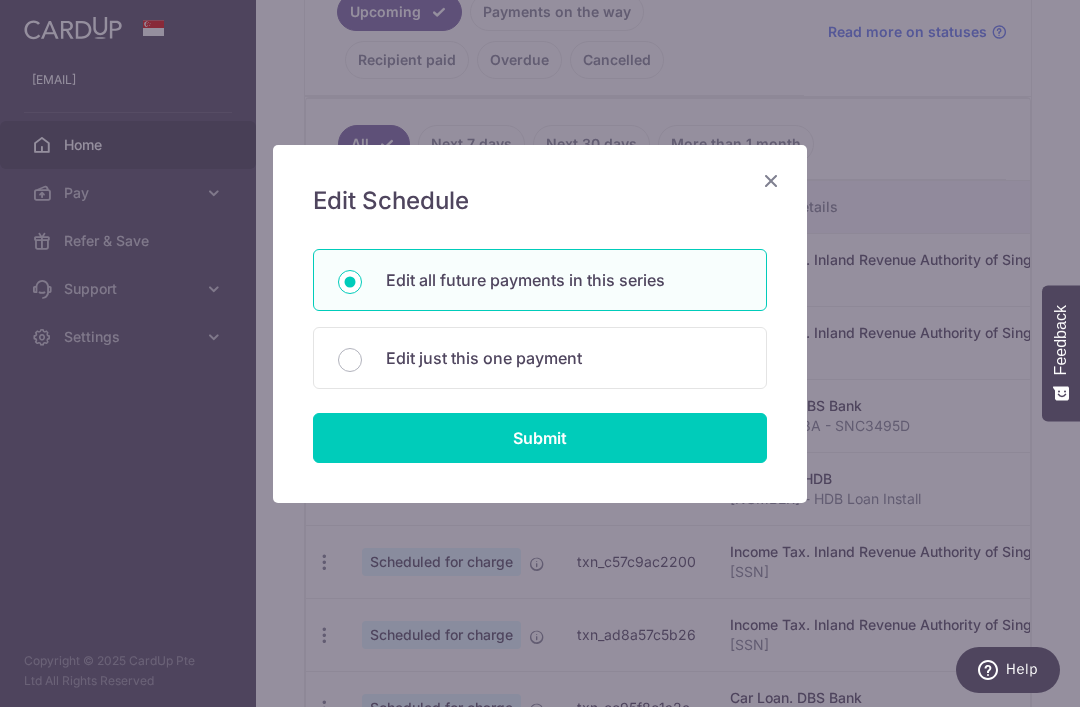 click on "Submit" at bounding box center (540, 438) 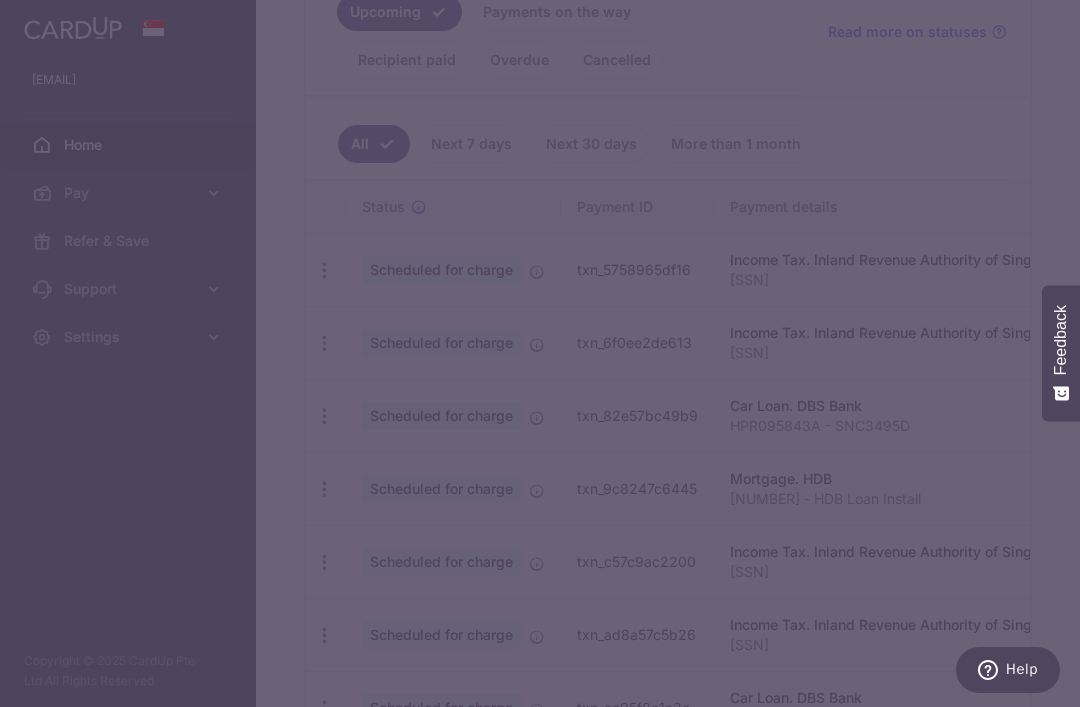 scroll, scrollTop: 0, scrollLeft: 0, axis: both 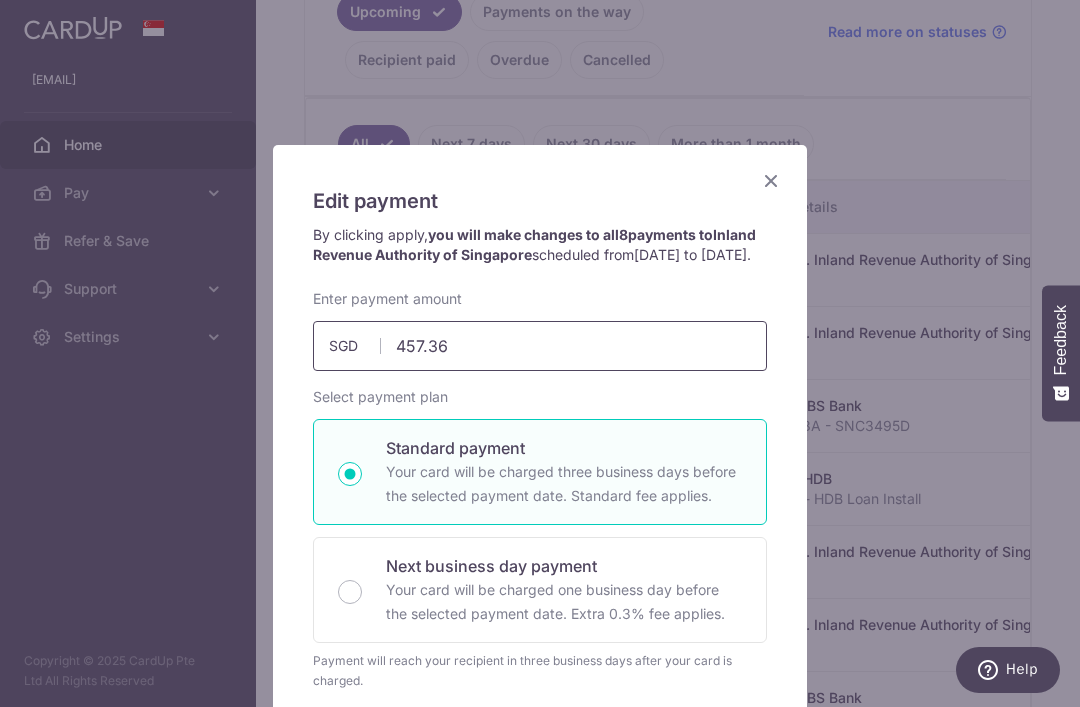click on "457.36" at bounding box center (540, 346) 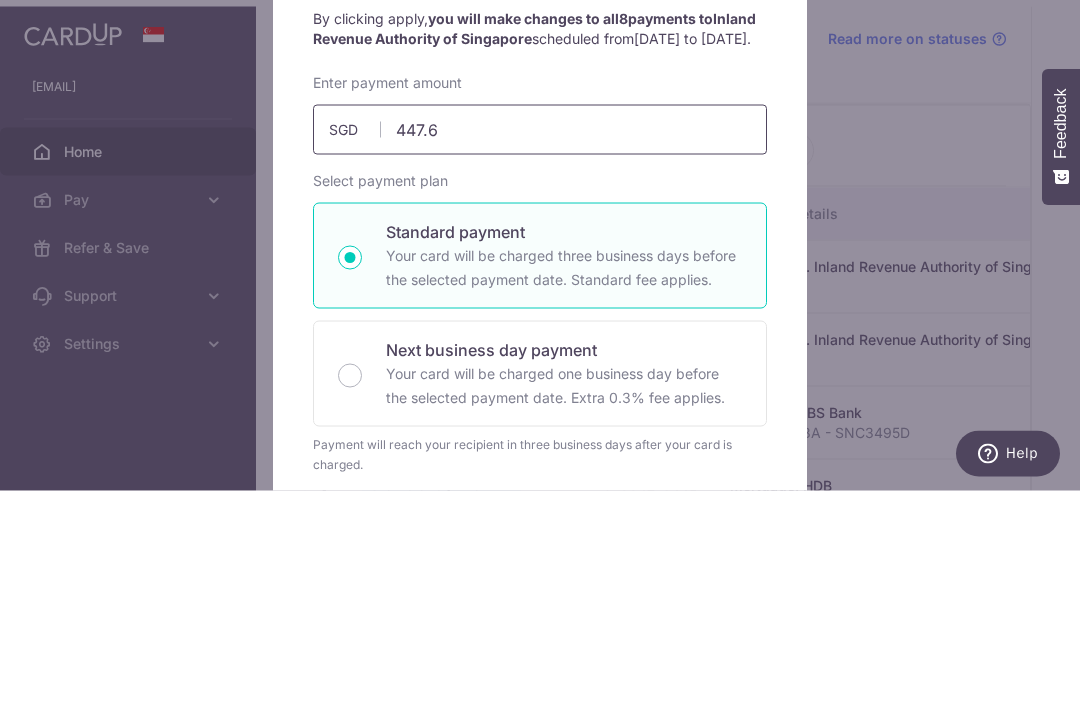 type on "447.61" 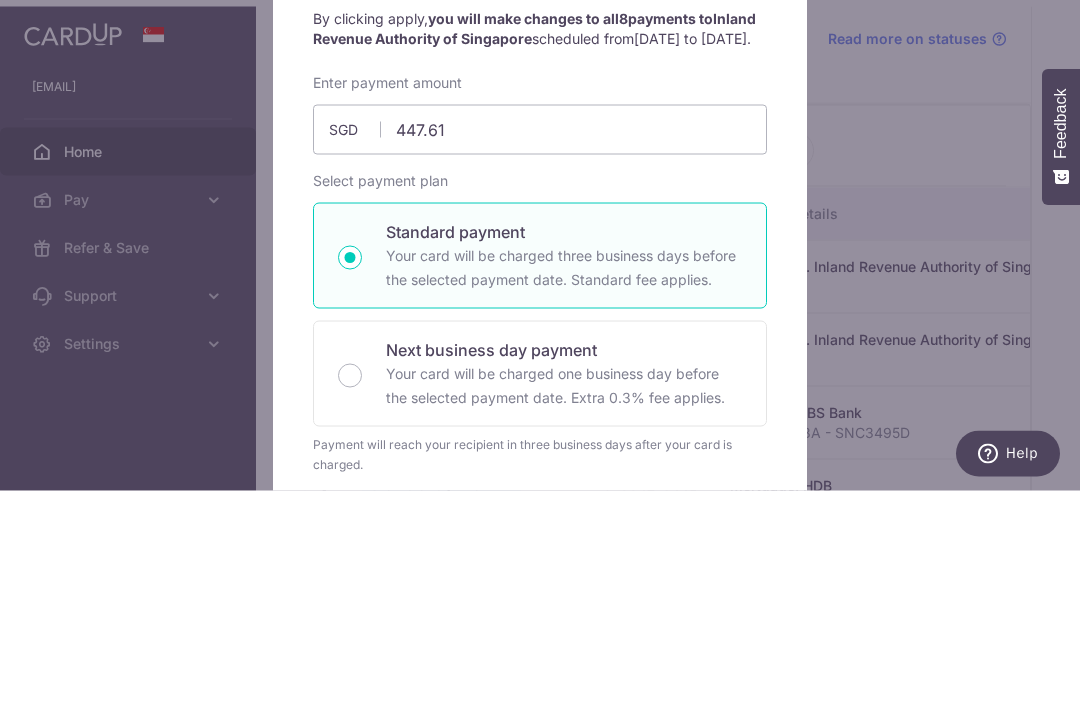 scroll, scrollTop: 64, scrollLeft: 0, axis: vertical 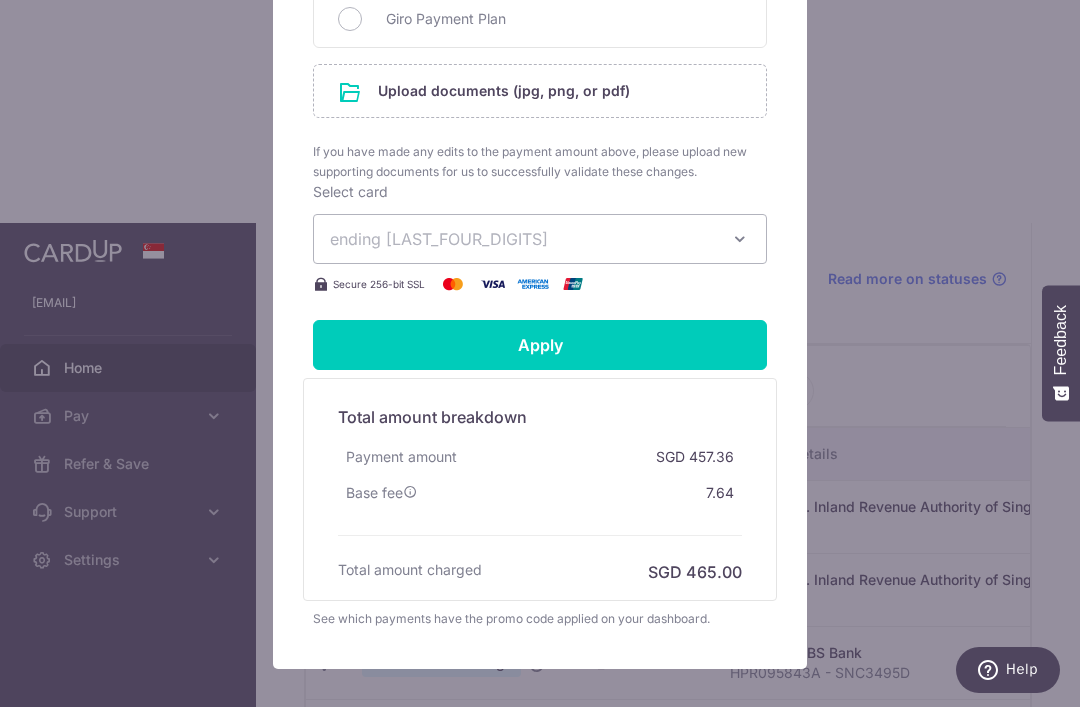 click on "Apply" at bounding box center [540, 345] 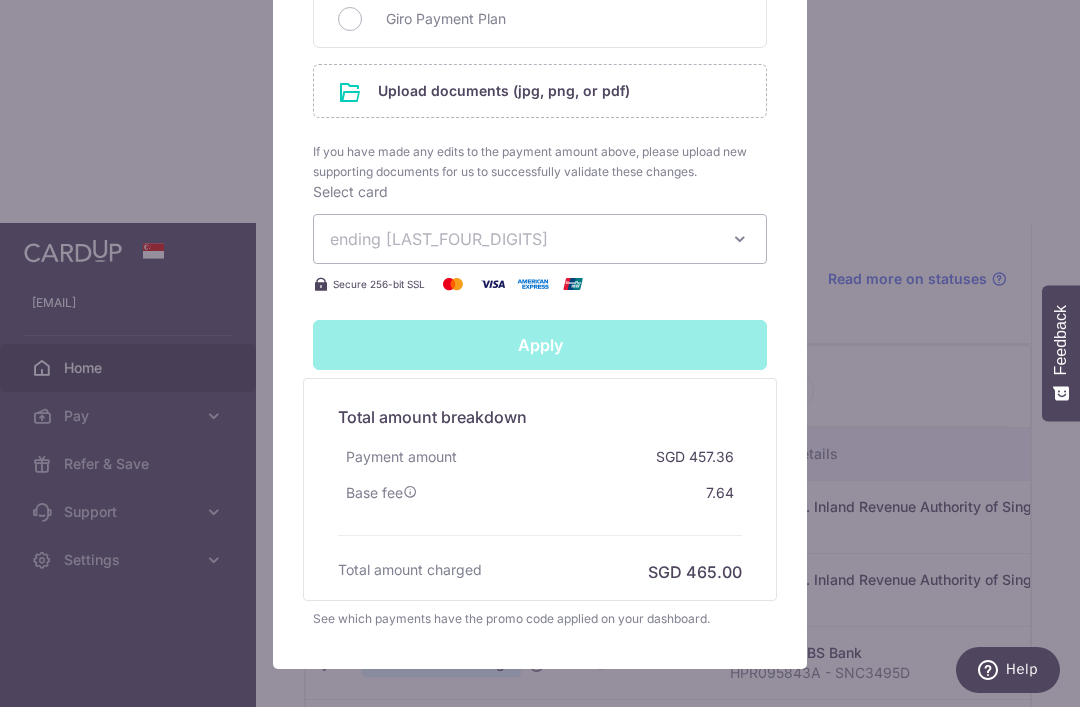 type on "Successfully Applied" 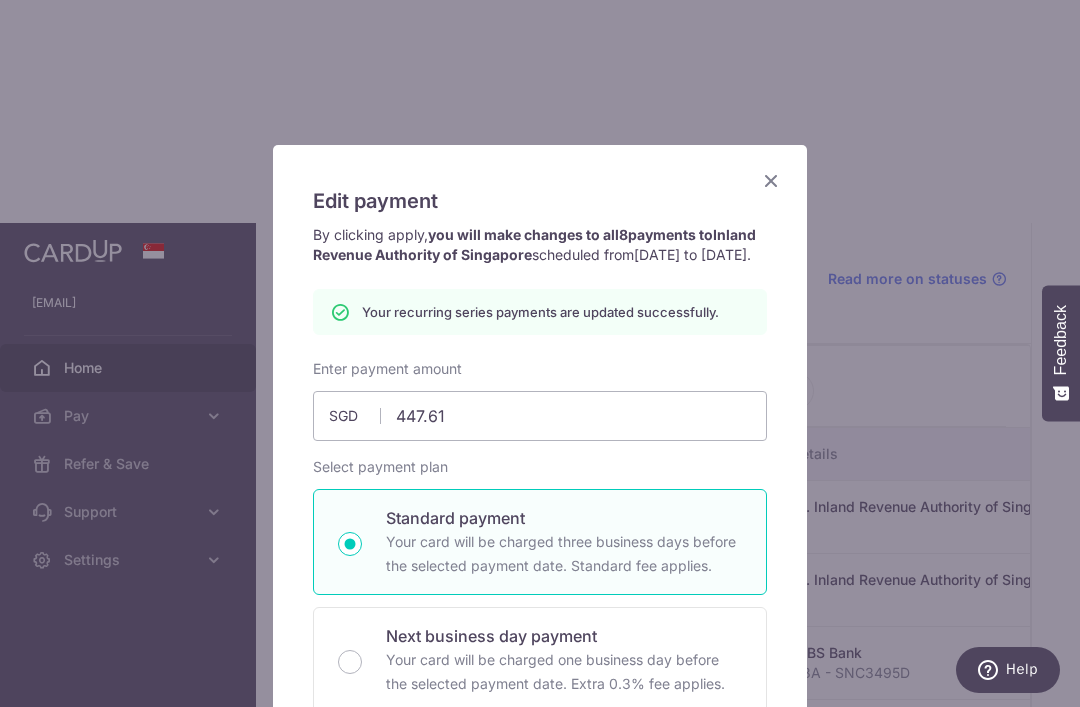 scroll, scrollTop: 0, scrollLeft: 0, axis: both 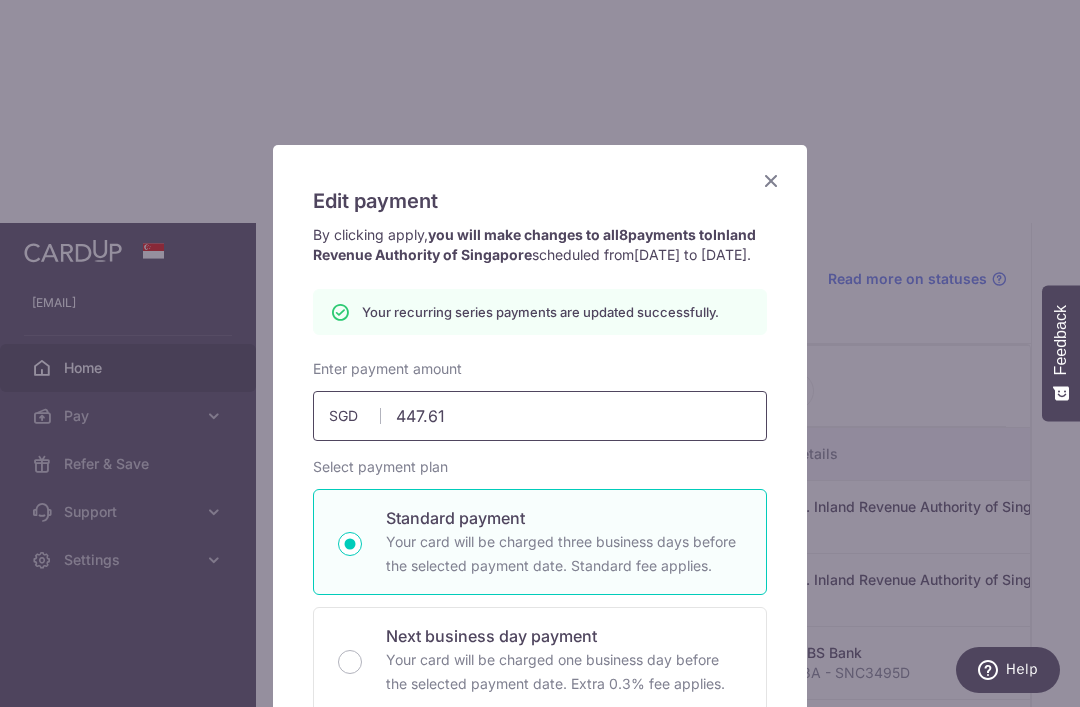click on "447.61" at bounding box center (540, 416) 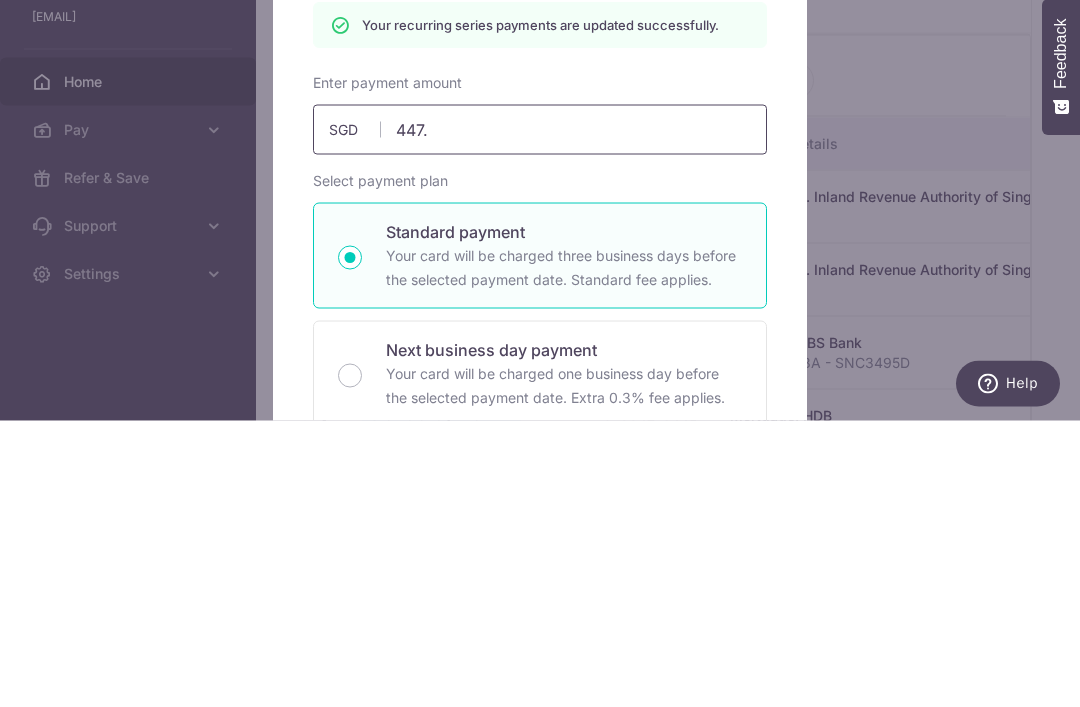 type on "447.5" 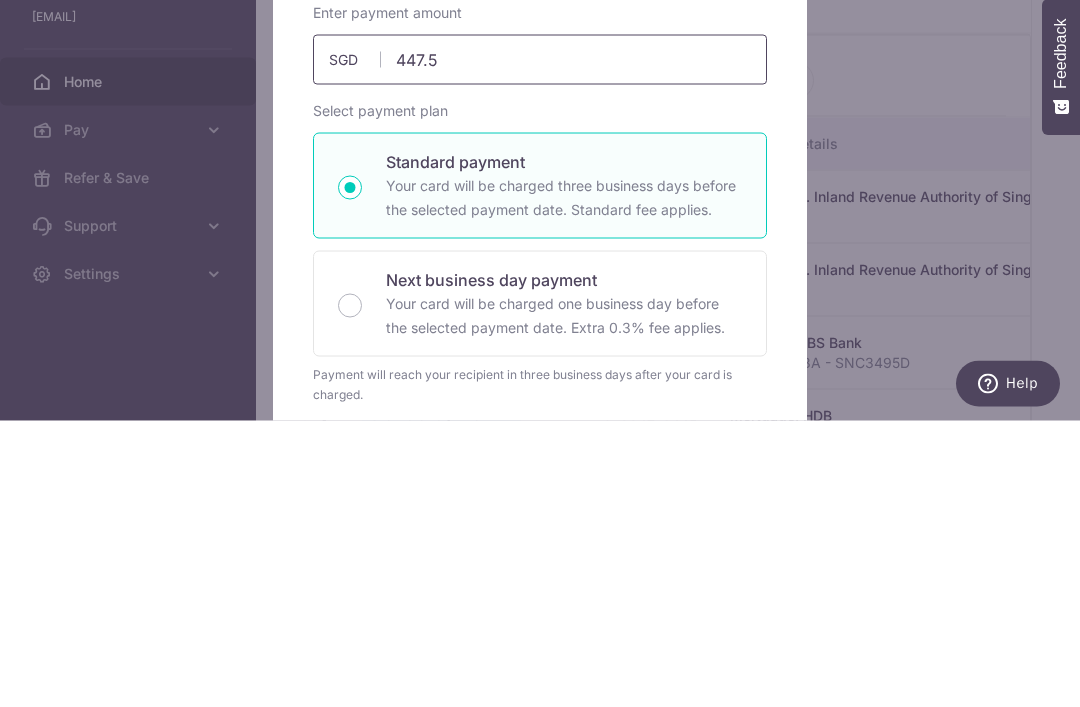 type on "447.52" 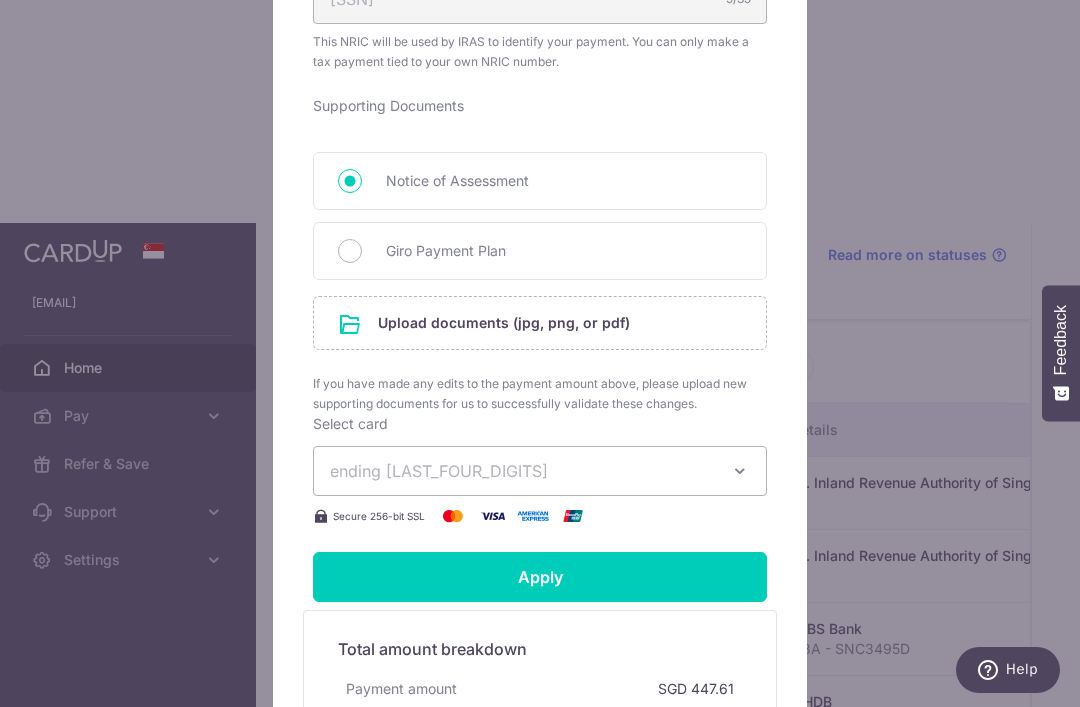 scroll, scrollTop: 781, scrollLeft: 0, axis: vertical 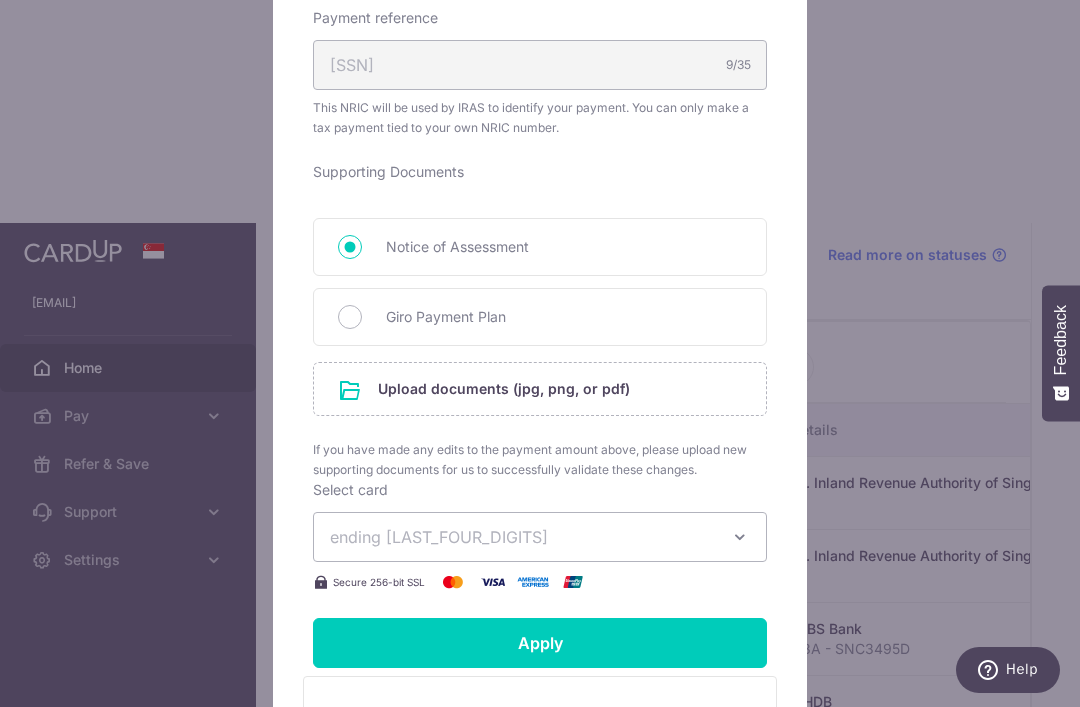 click at bounding box center (540, 389) 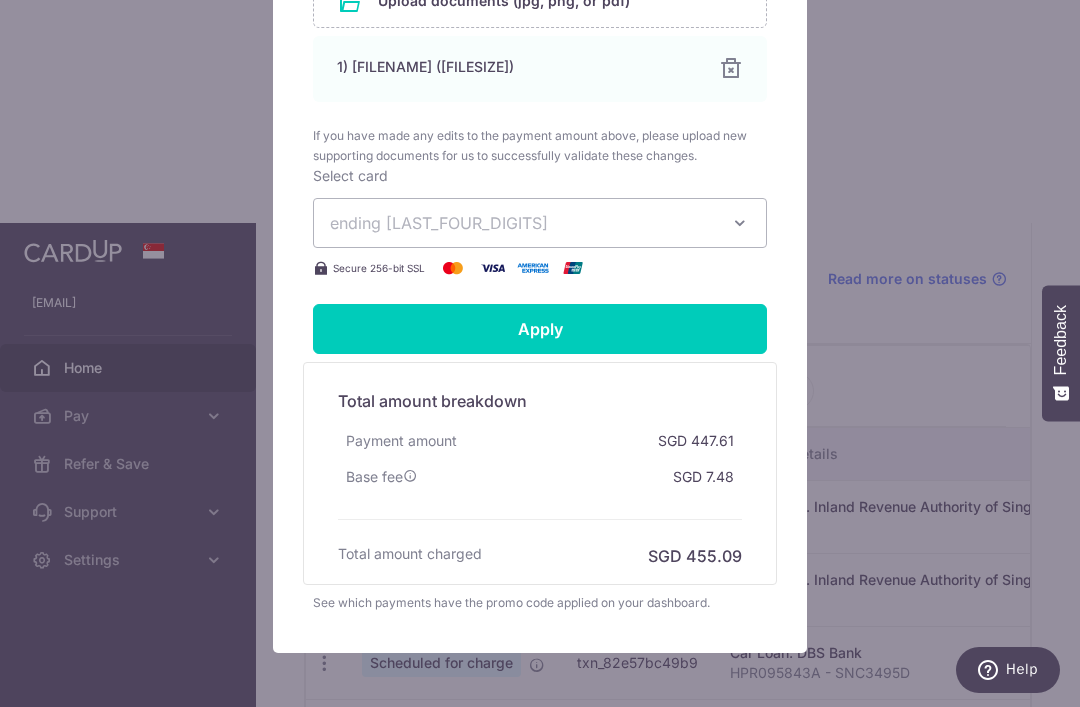 scroll, scrollTop: 1119, scrollLeft: 0, axis: vertical 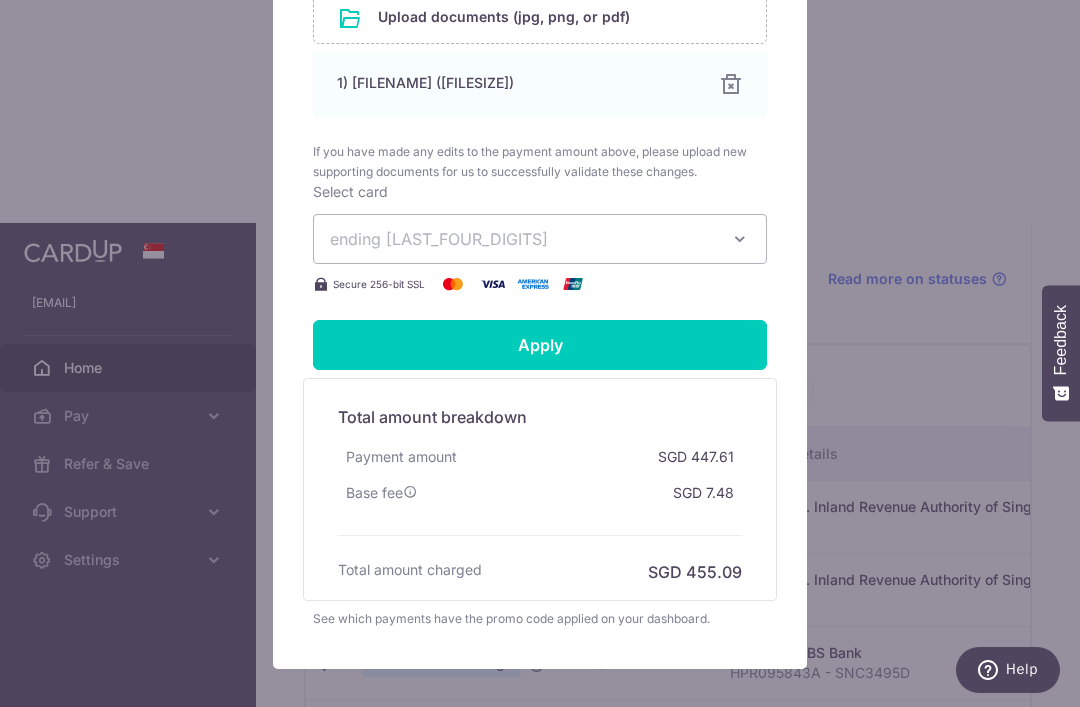 click on "Apply" at bounding box center (540, 345) 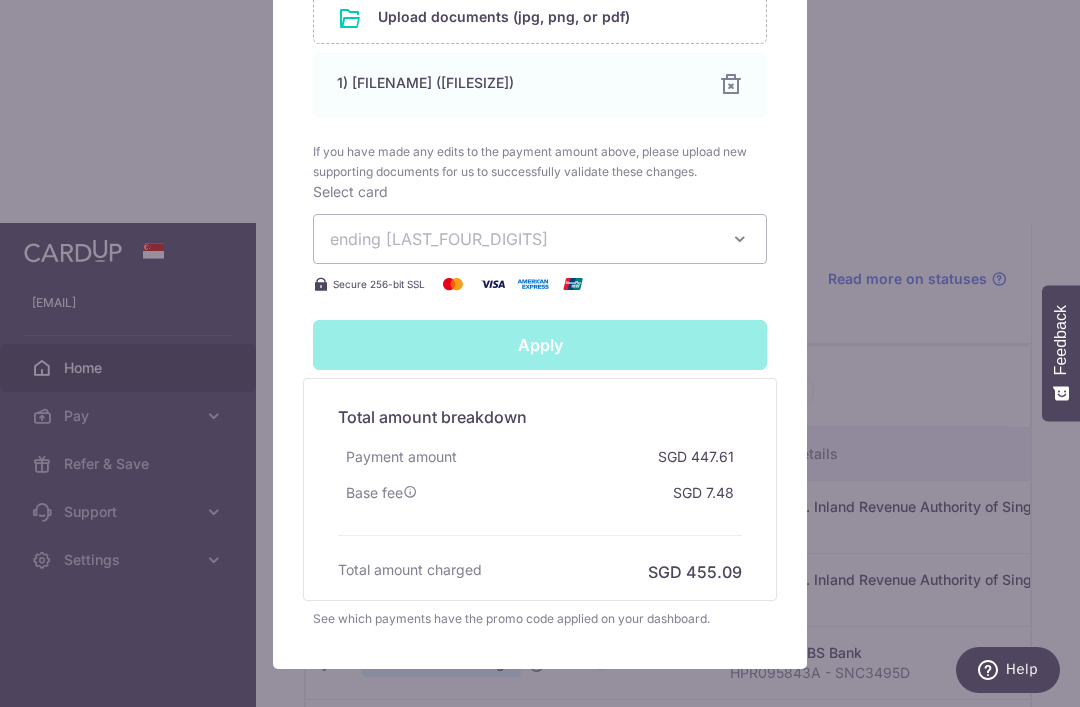 type on "Successfully Applied" 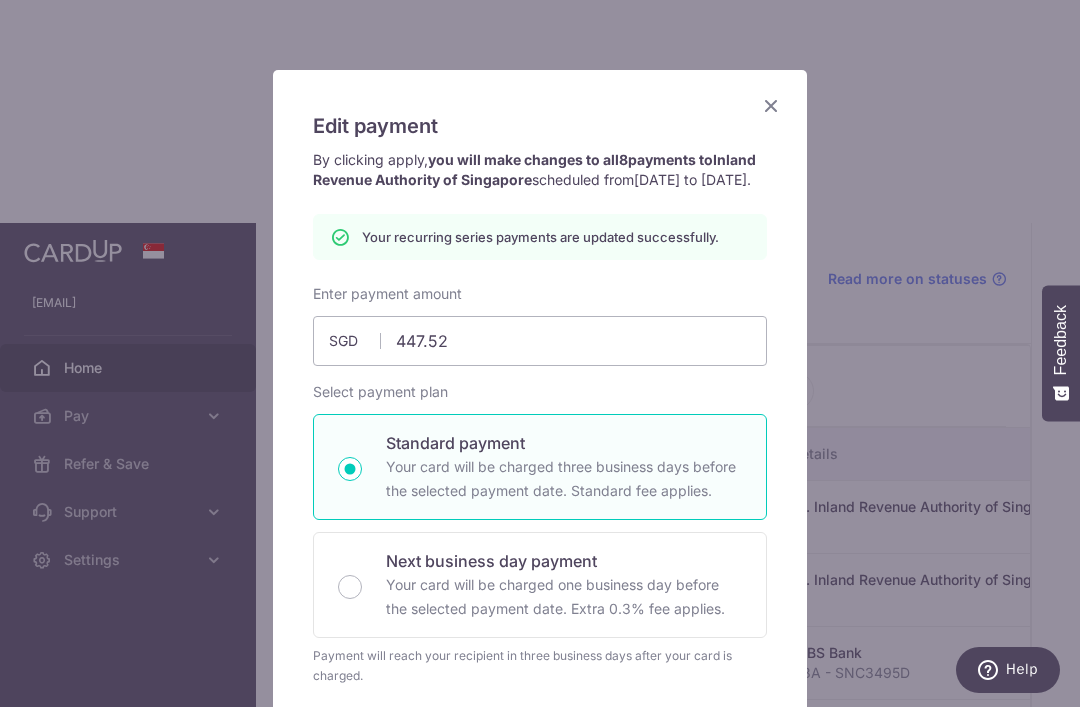 scroll, scrollTop: 24, scrollLeft: 0, axis: vertical 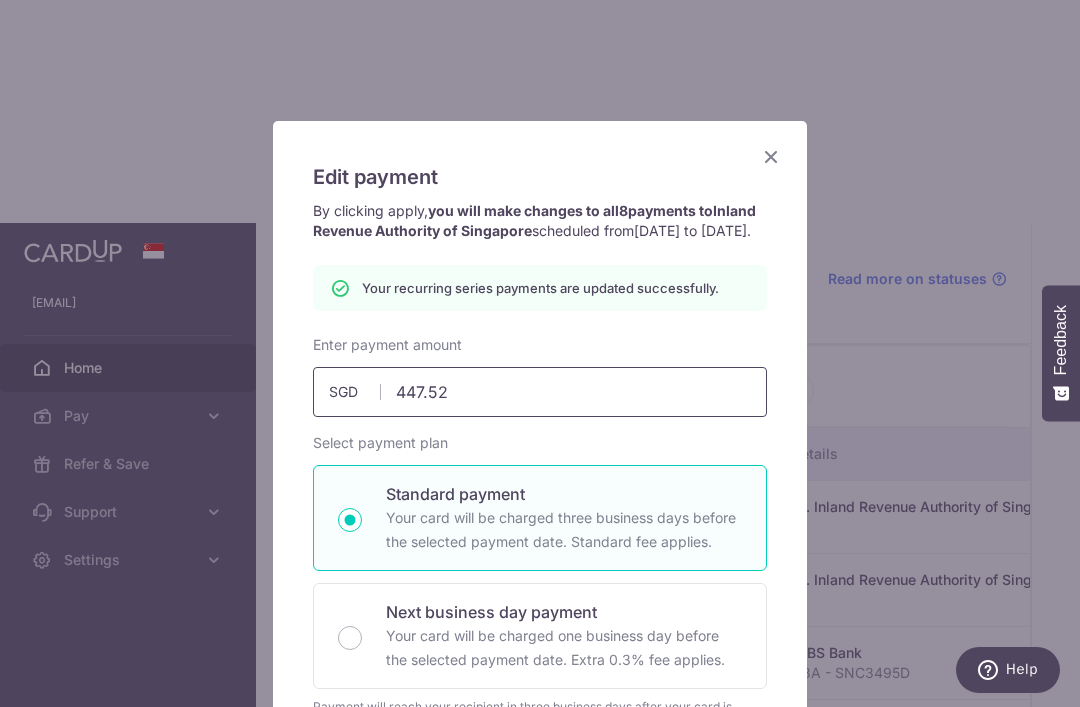 click on "447.52" at bounding box center [540, 392] 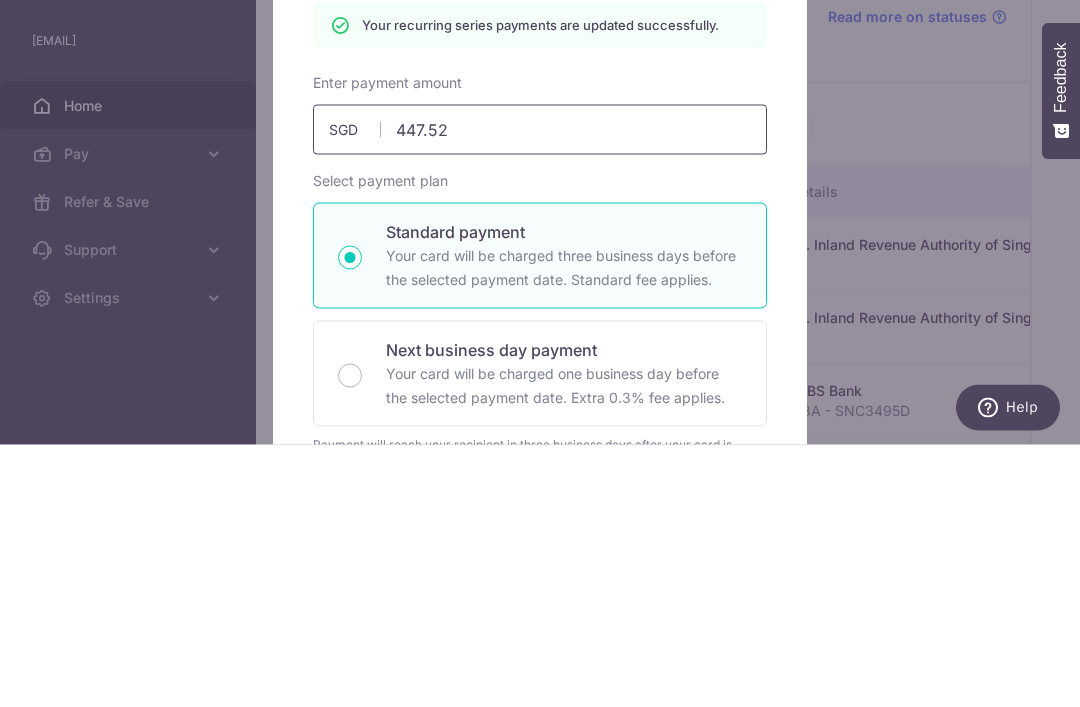 click on "447.52" at bounding box center [540, 392] 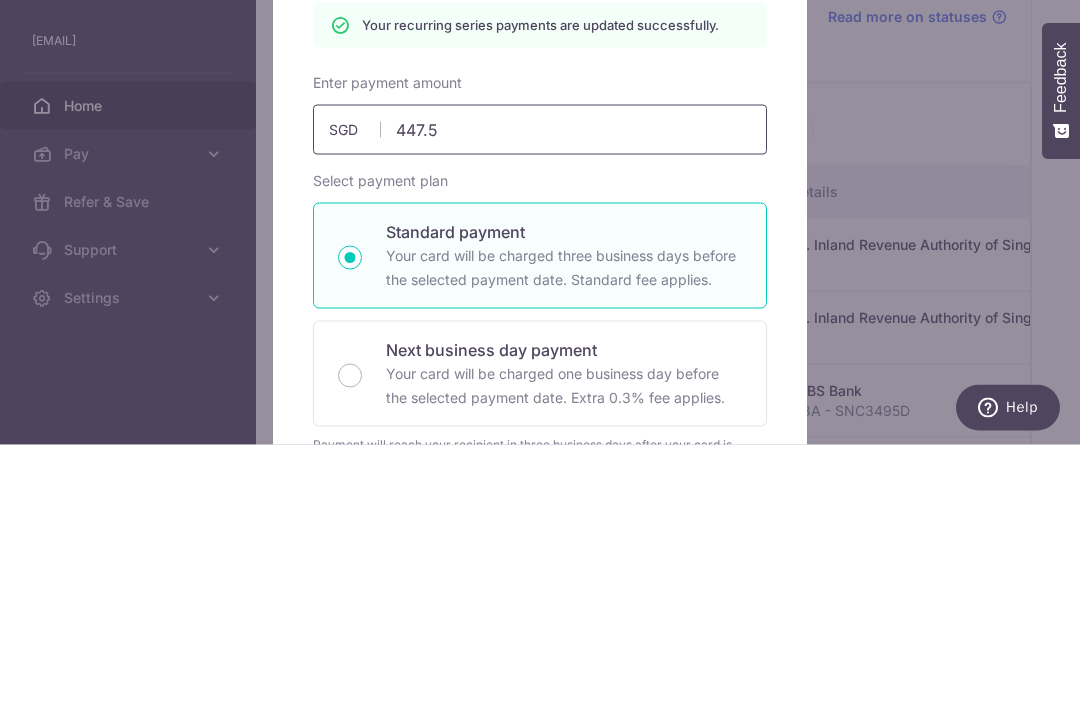 type on "447.53" 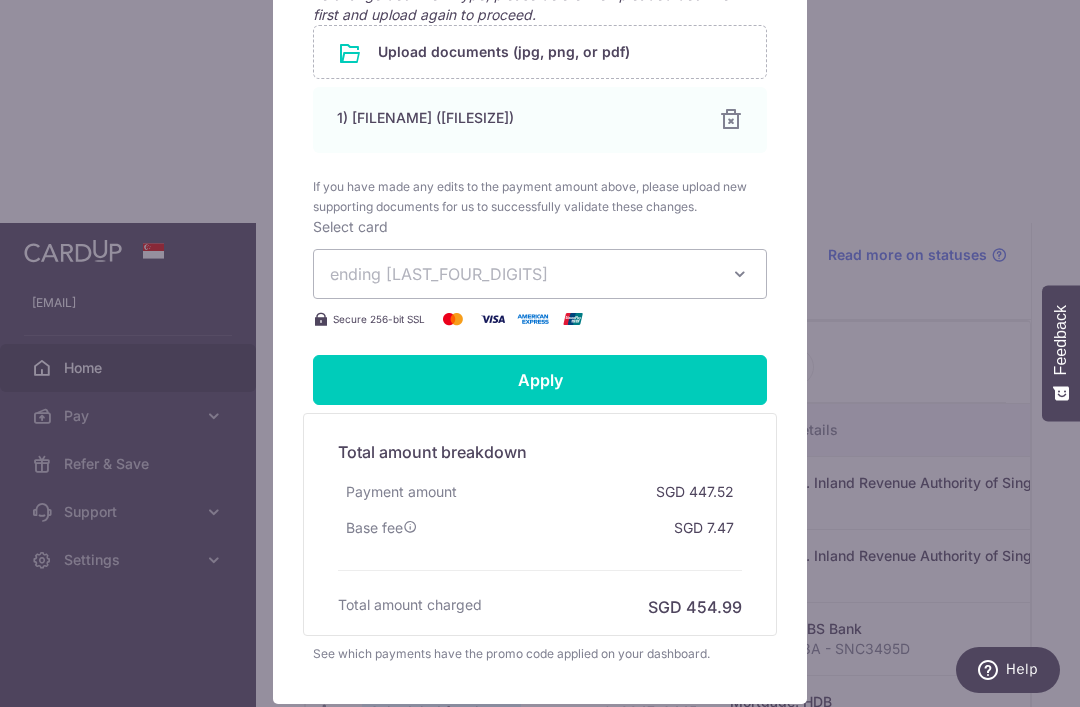 scroll, scrollTop: 1103, scrollLeft: 0, axis: vertical 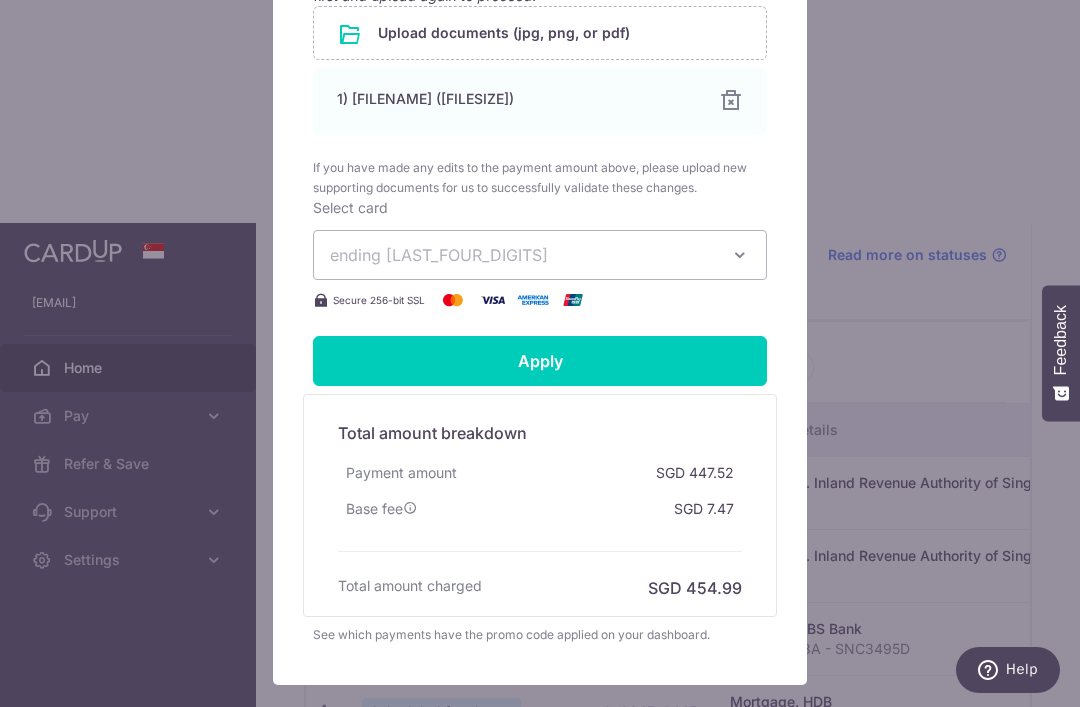 click on "Apply" at bounding box center (540, 361) 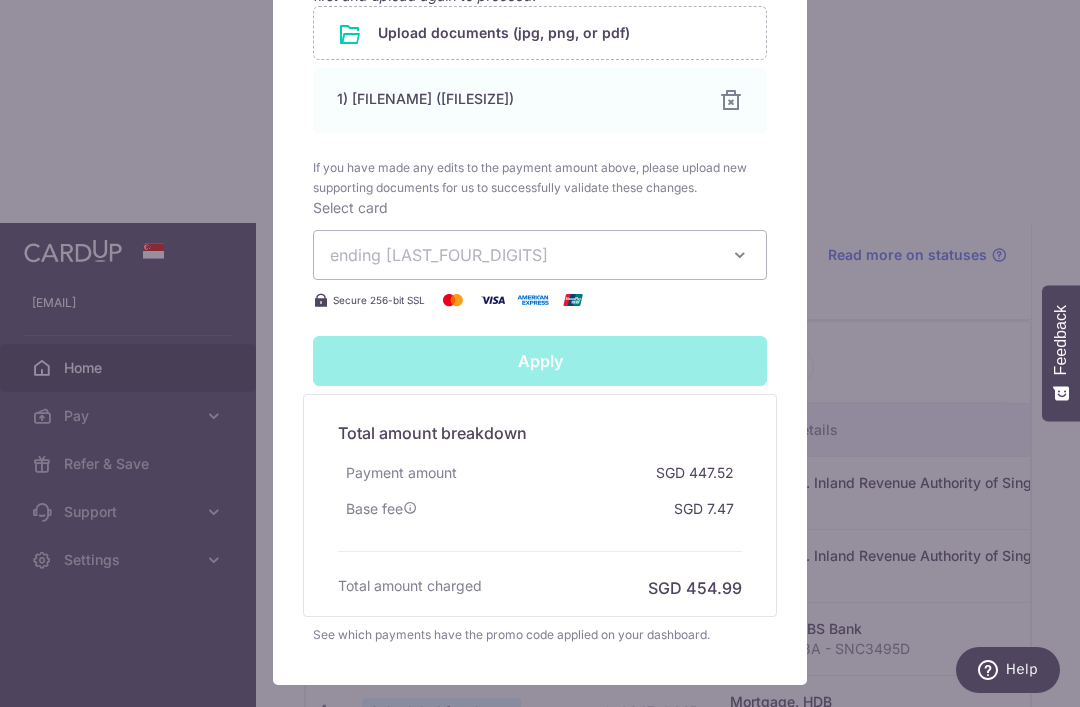 type on "Successfully Applied" 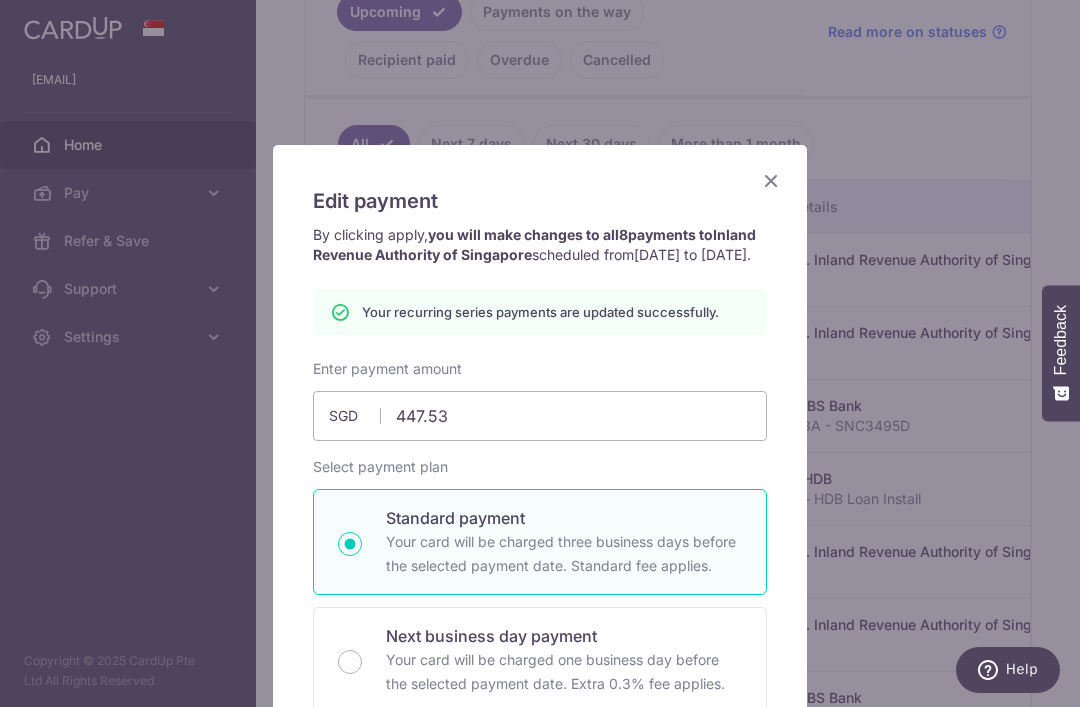 scroll, scrollTop: 0, scrollLeft: 0, axis: both 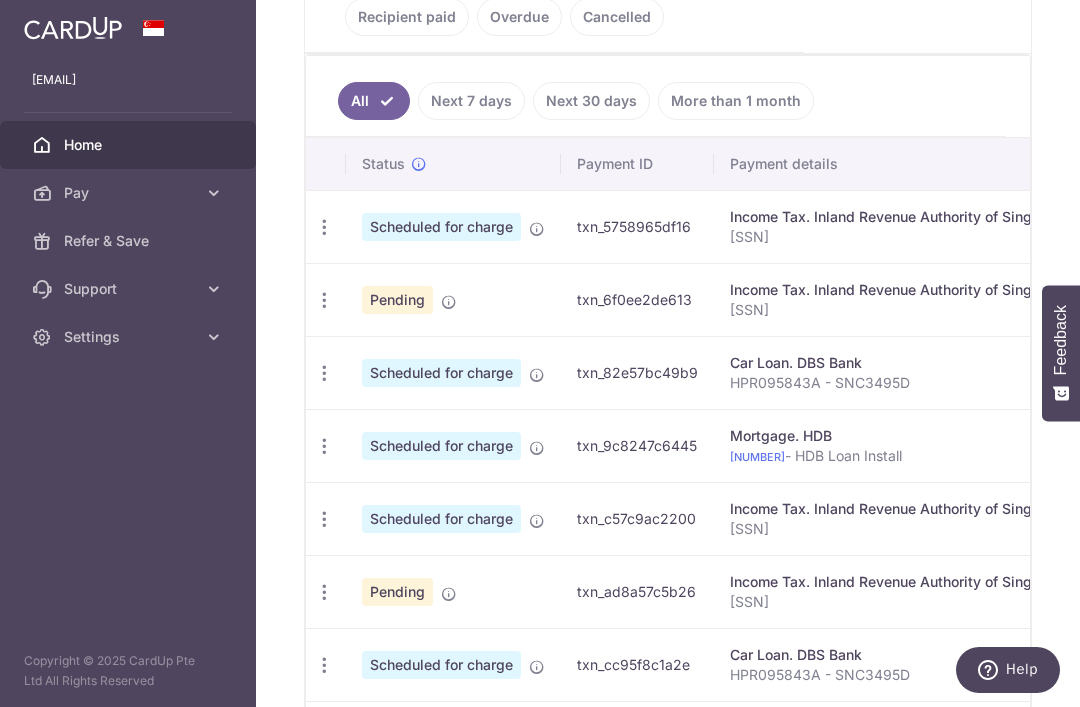 click on "Scheduled for charge" at bounding box center (453, 226) 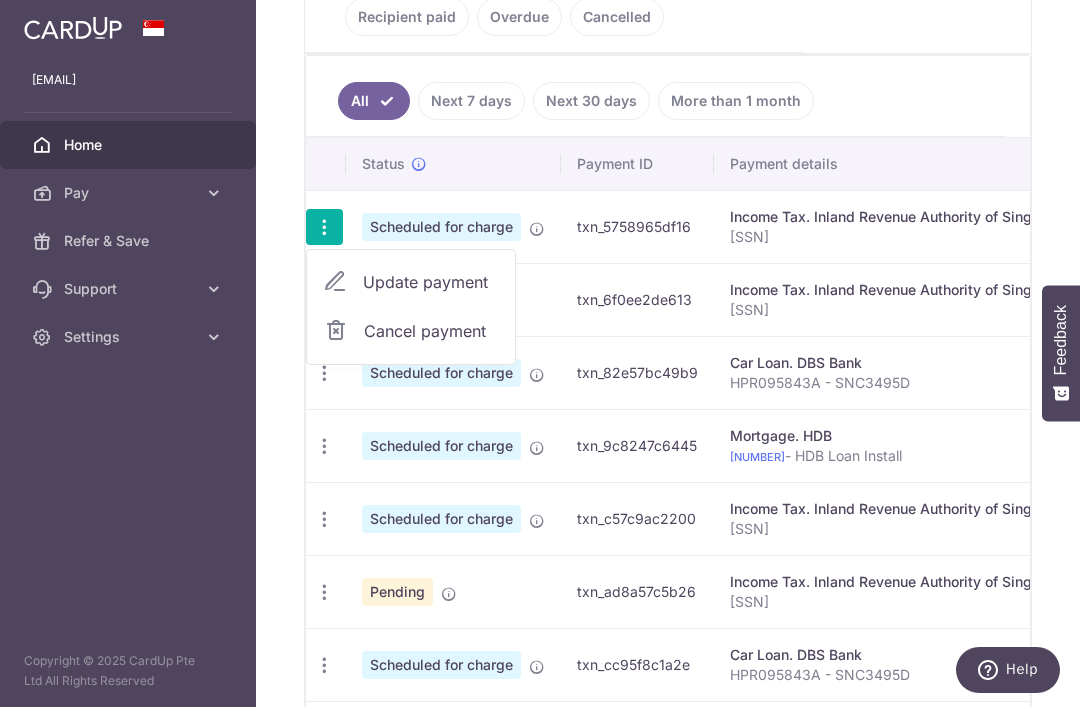 click on "Update payment" at bounding box center (431, 282) 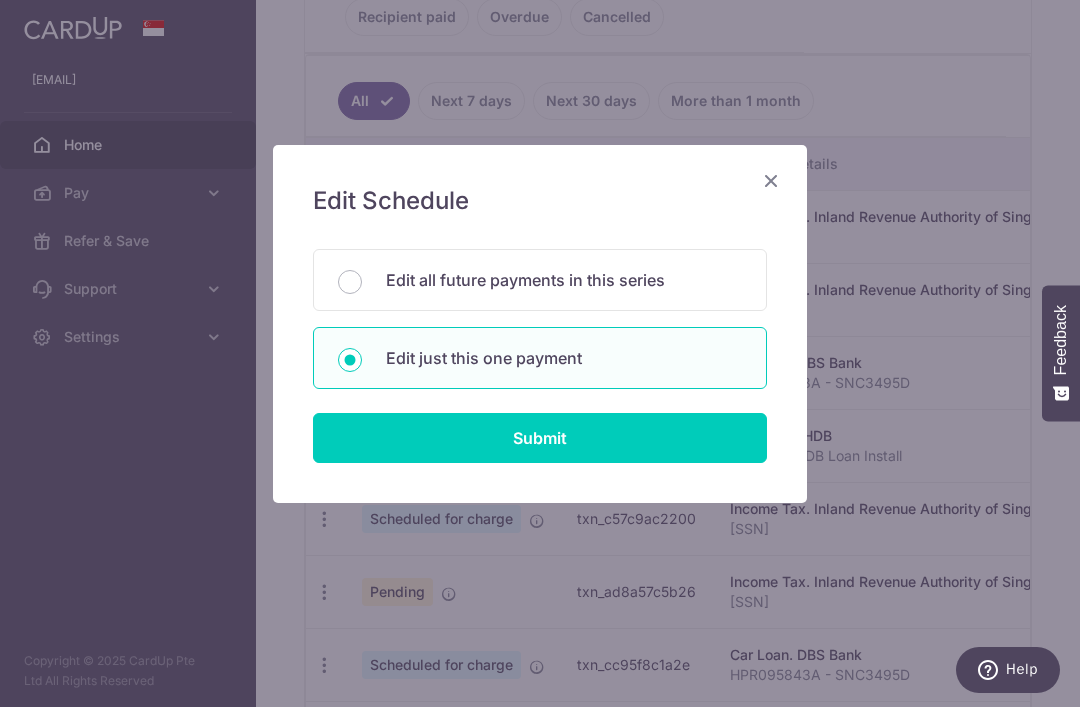click on "Edit all future payments in this series" at bounding box center (564, 280) 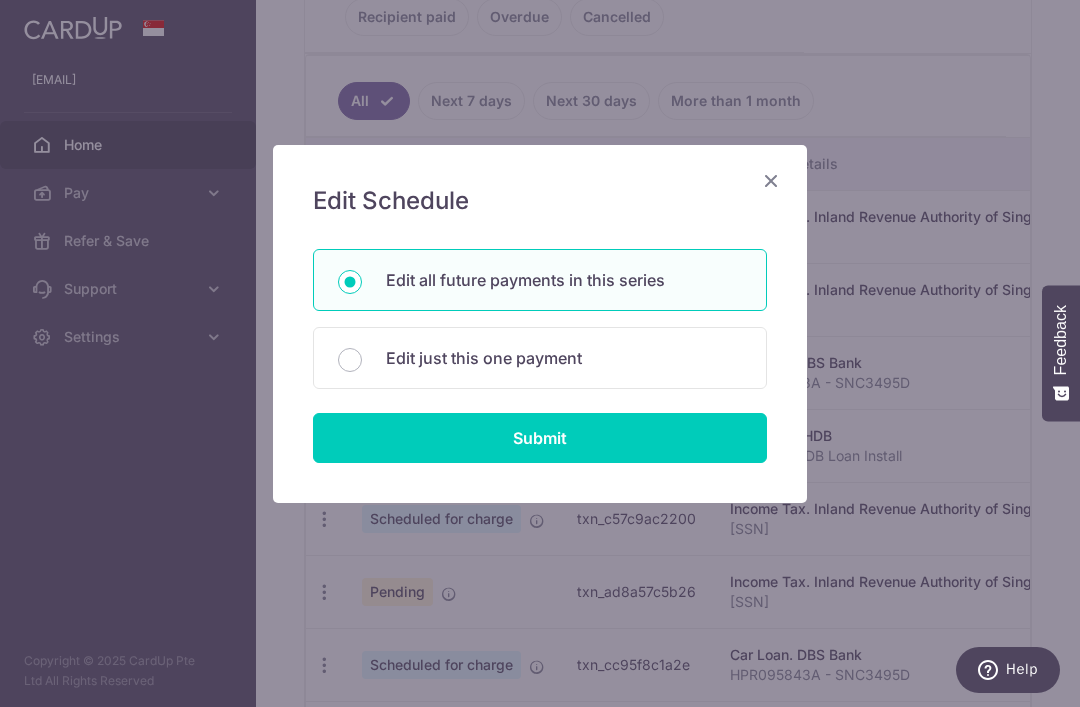 click on "Submit" at bounding box center [540, 438] 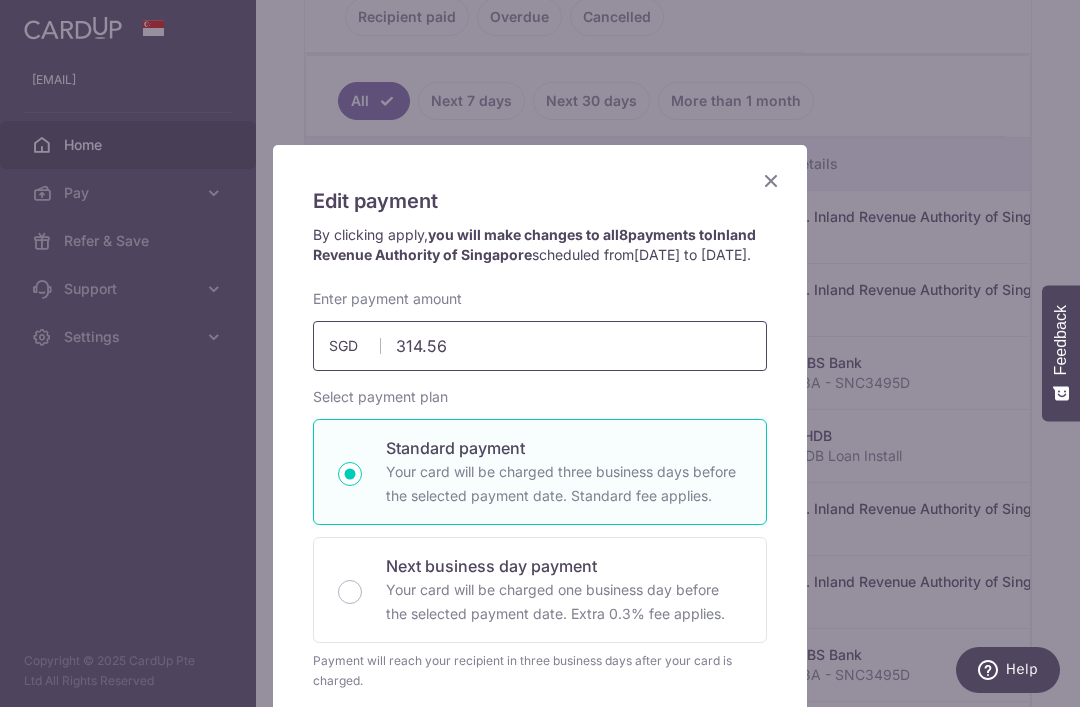 click on "314.56" at bounding box center (540, 346) 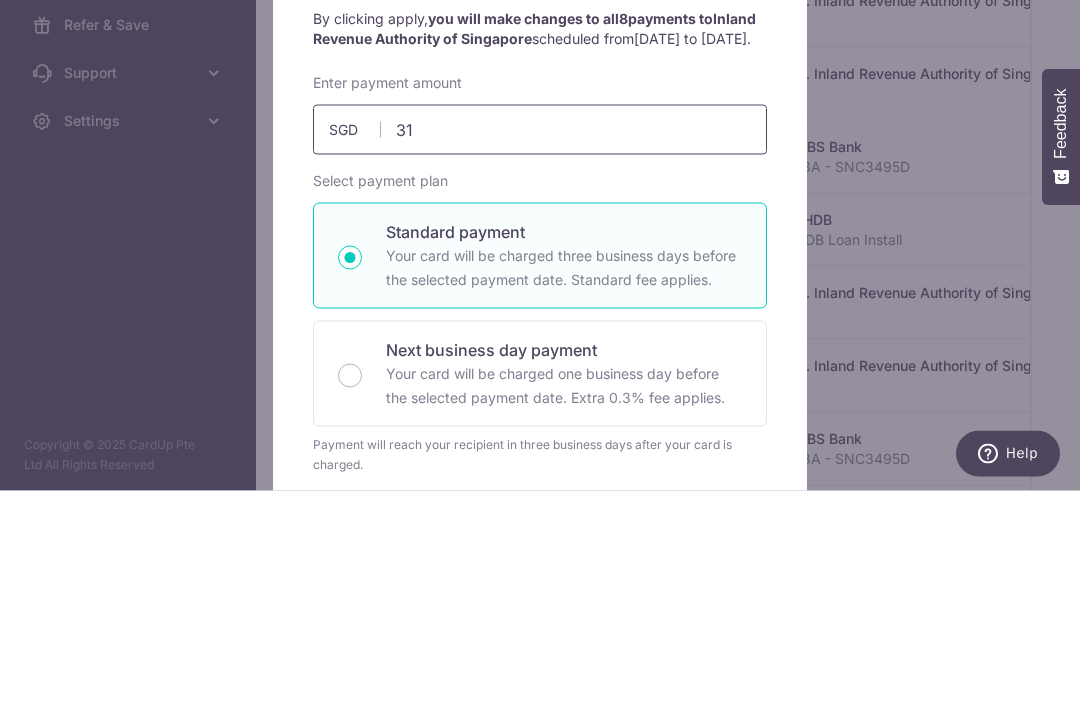 type on "3" 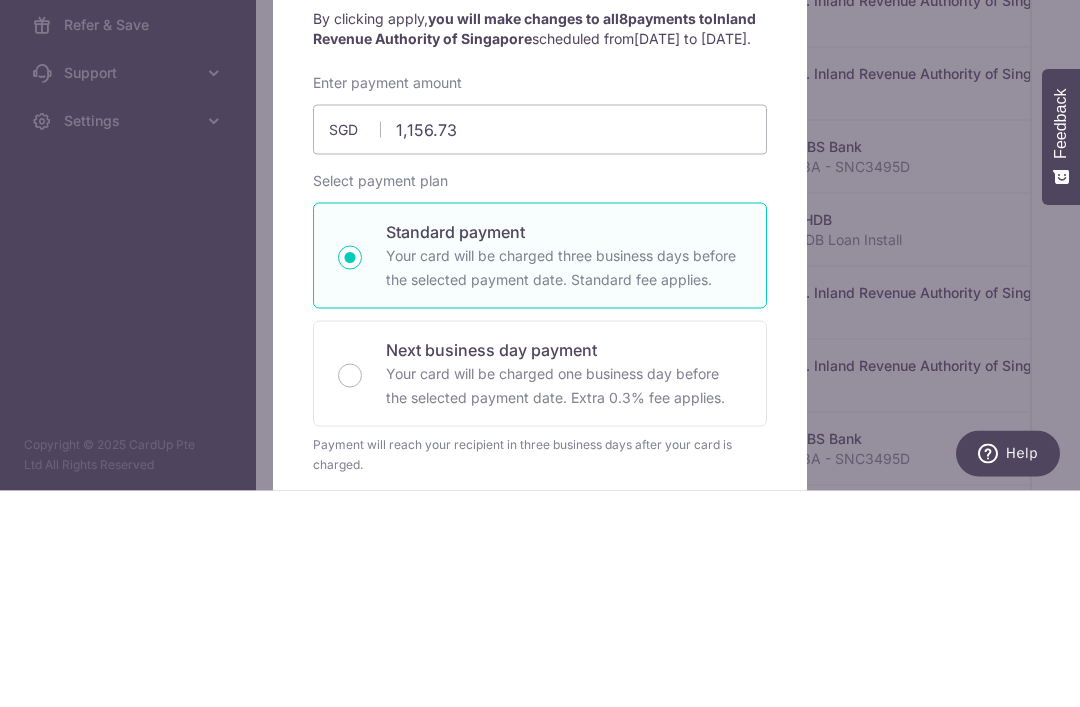 scroll, scrollTop: 64, scrollLeft: 0, axis: vertical 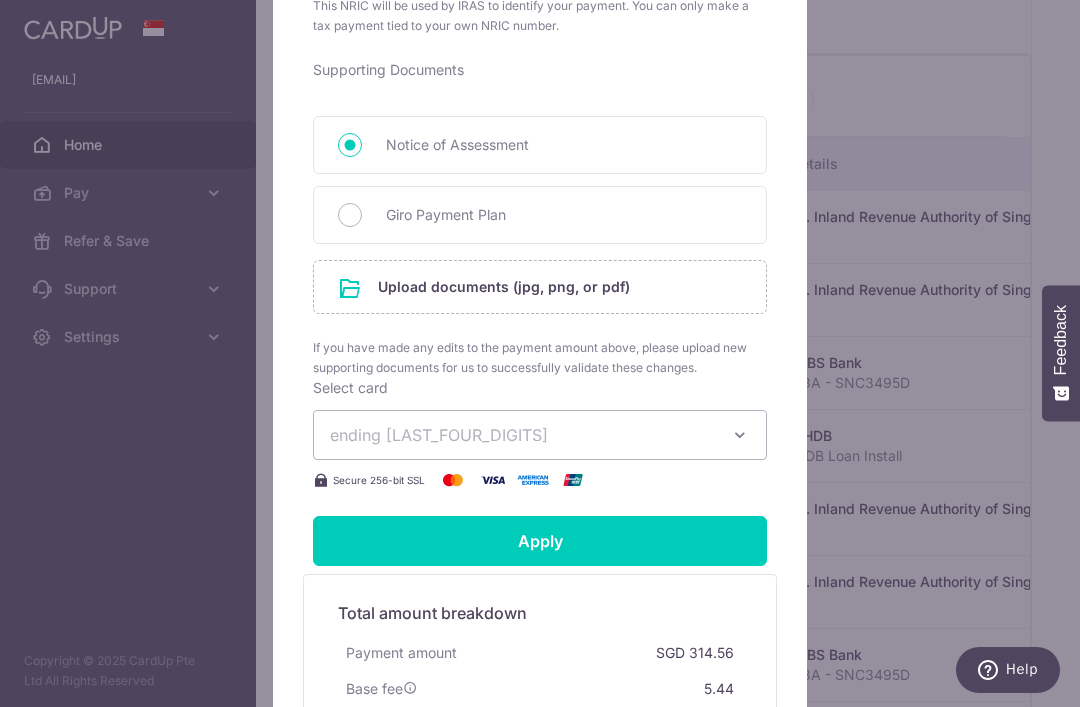 type on "1,156.73" 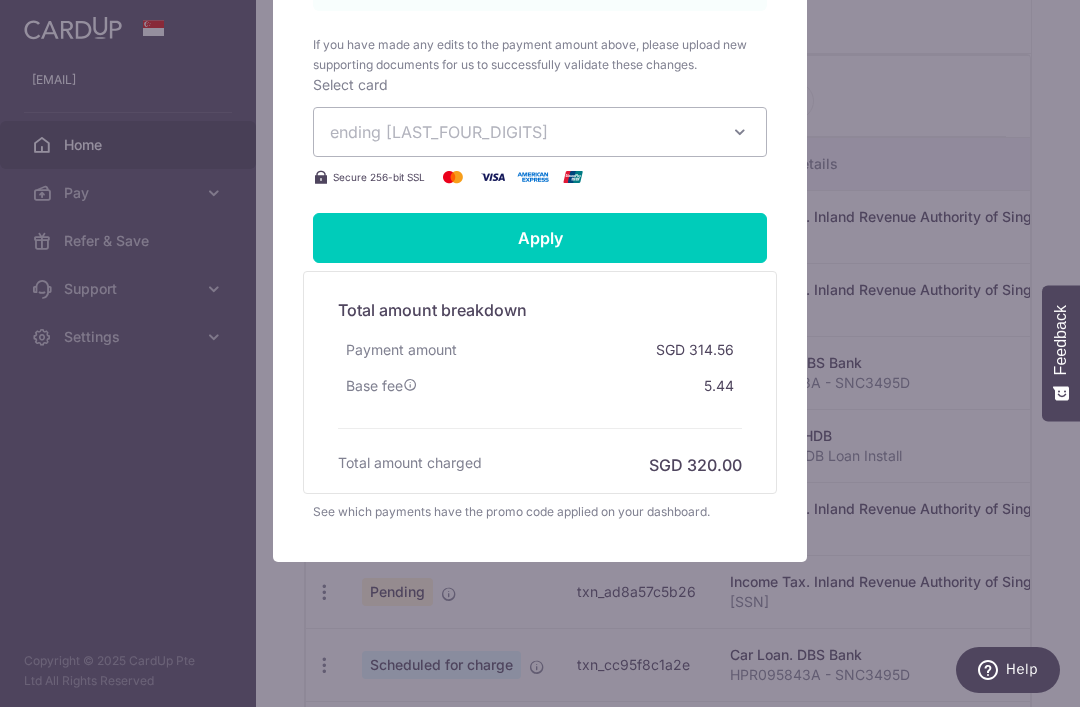 scroll, scrollTop: 1246, scrollLeft: 0, axis: vertical 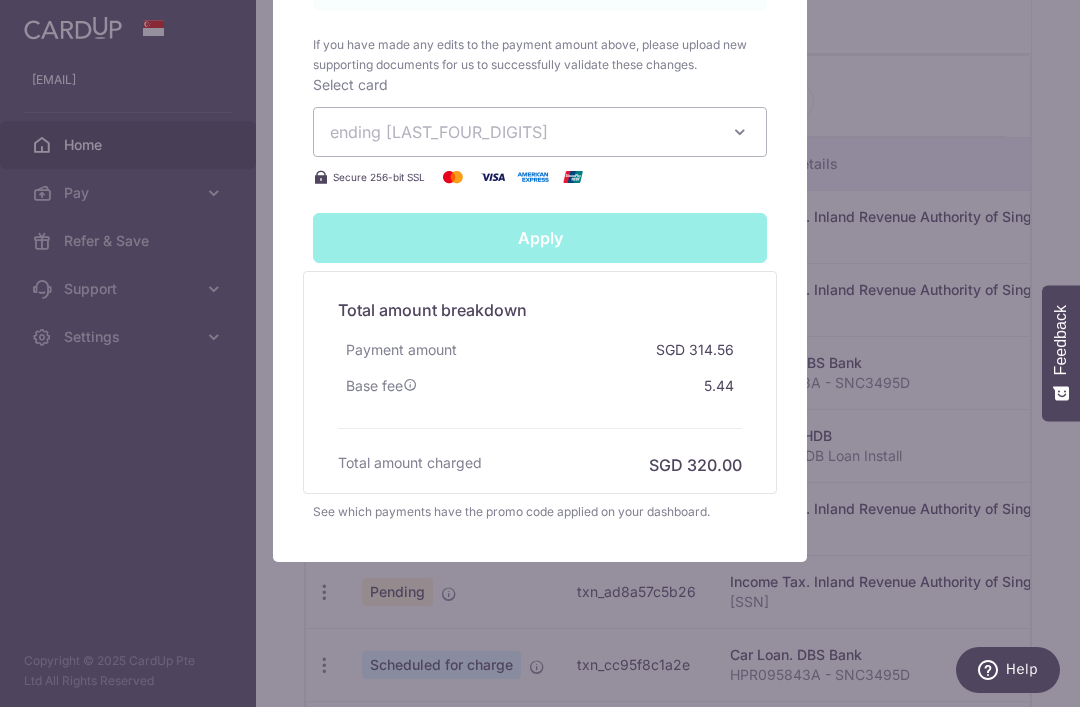 type on "Successfully Applied" 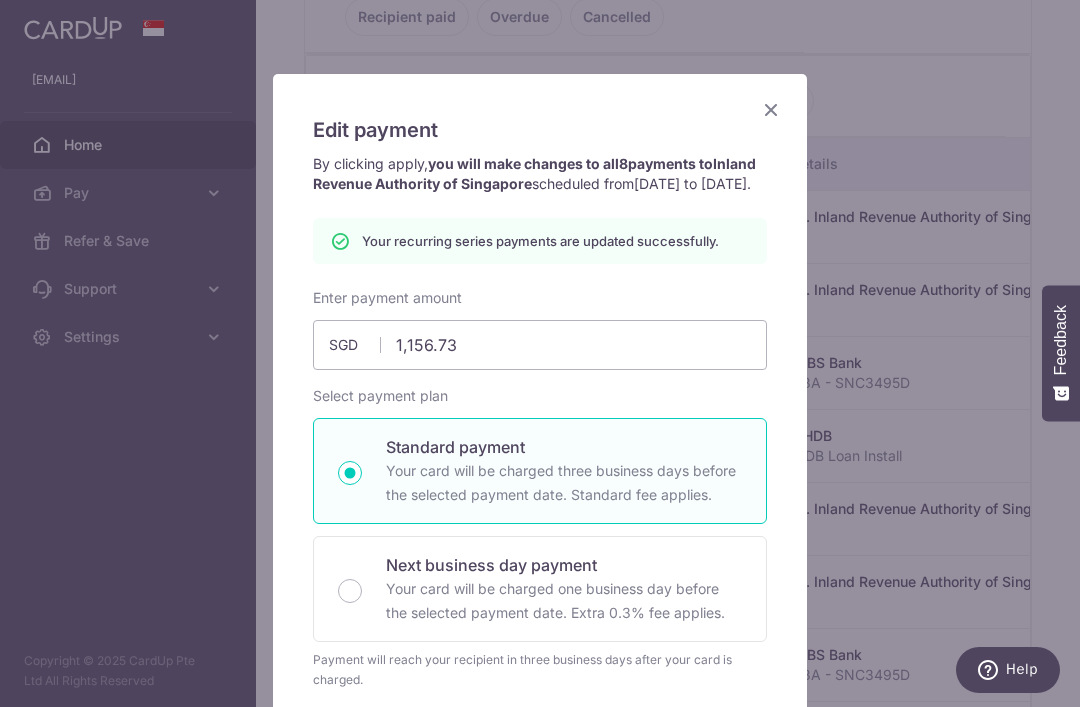 scroll, scrollTop: 65, scrollLeft: 0, axis: vertical 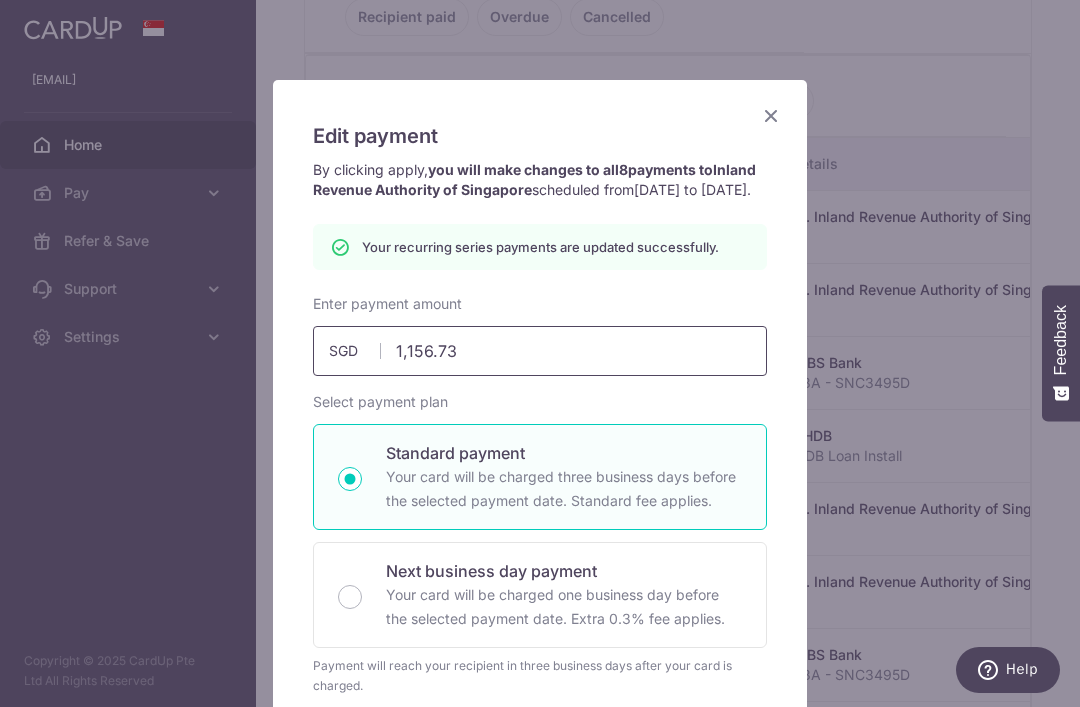 click on "1,156.73" at bounding box center [540, 351] 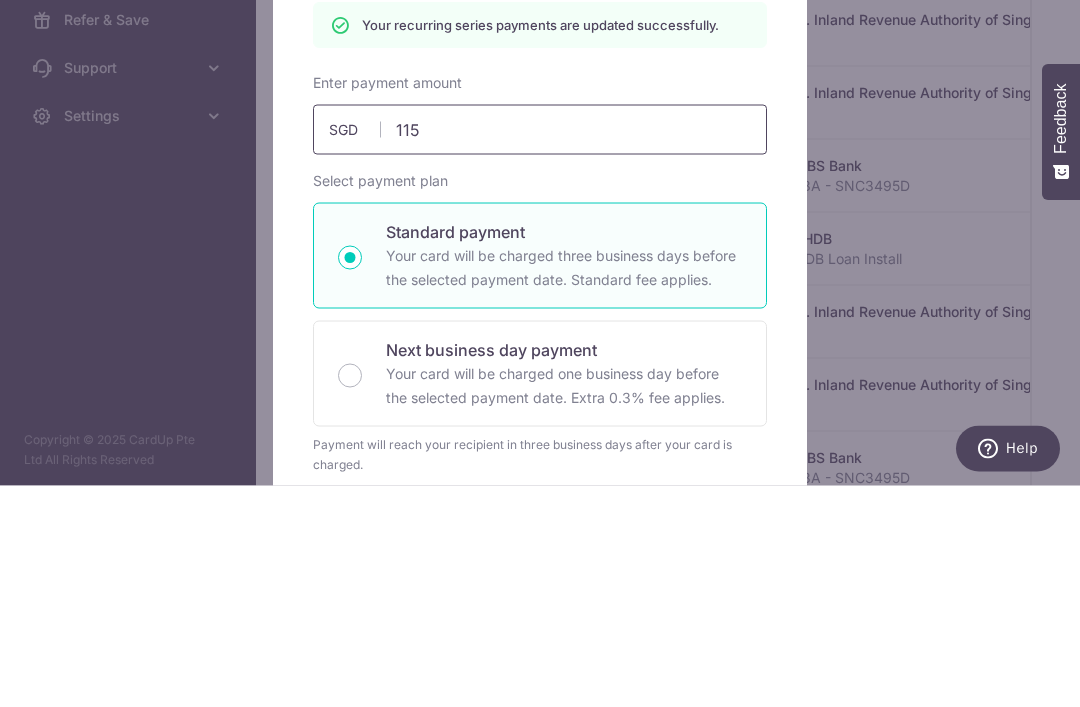 type on "1155" 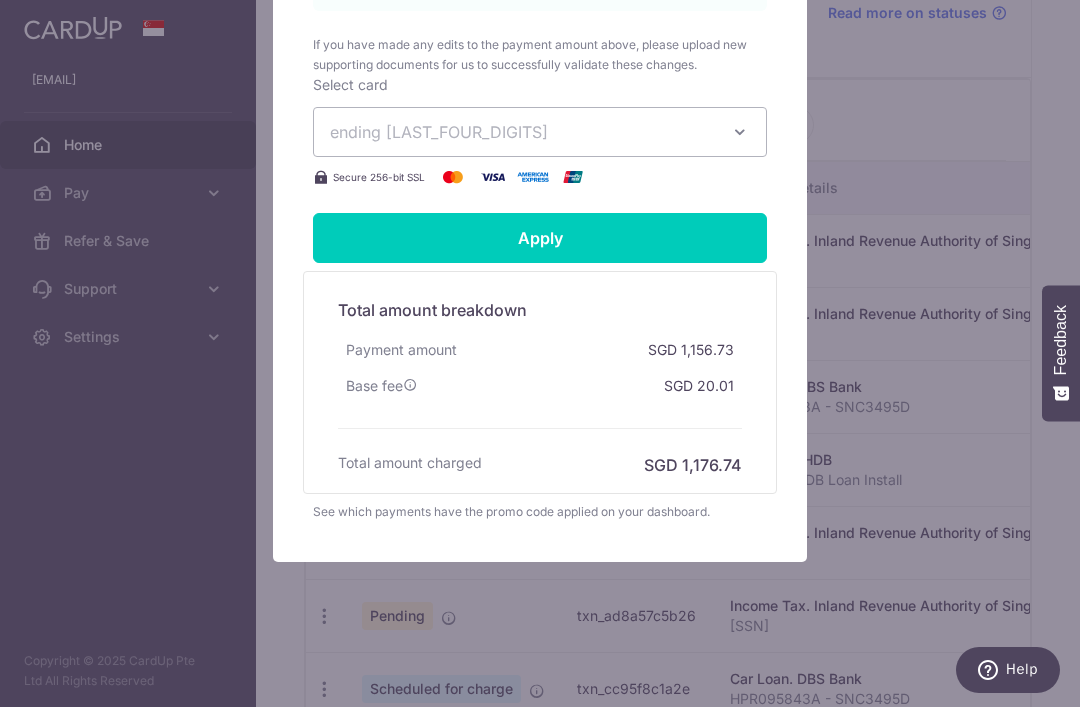scroll, scrollTop: 1246, scrollLeft: 0, axis: vertical 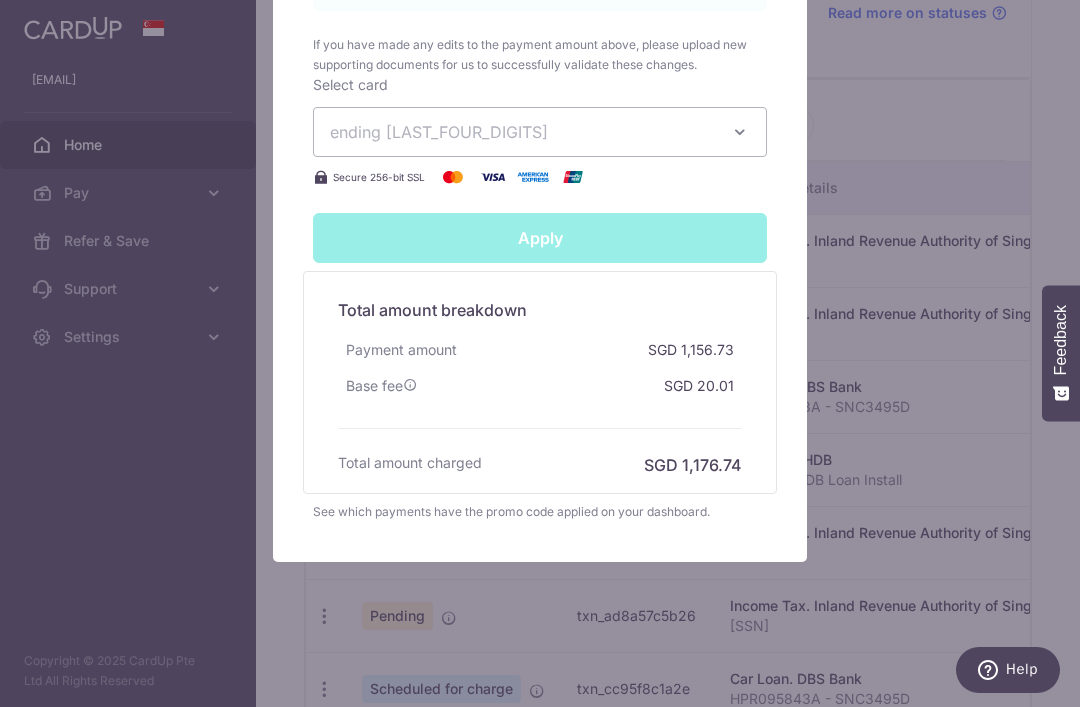 type on "Successfully Applied" 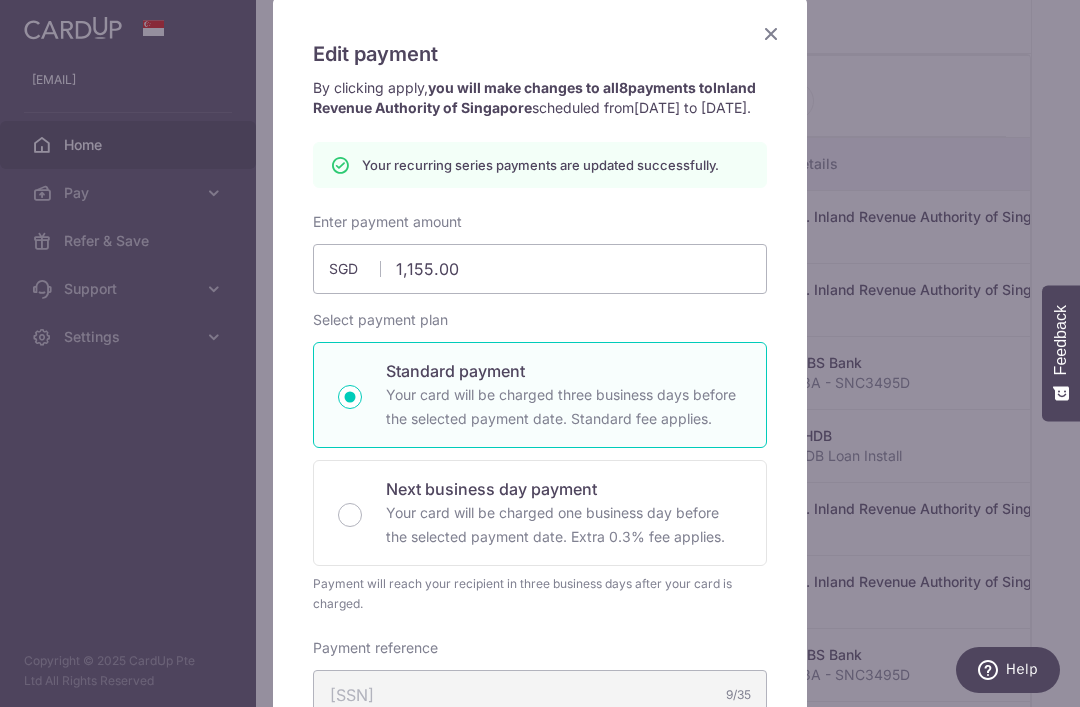 scroll, scrollTop: 145, scrollLeft: 0, axis: vertical 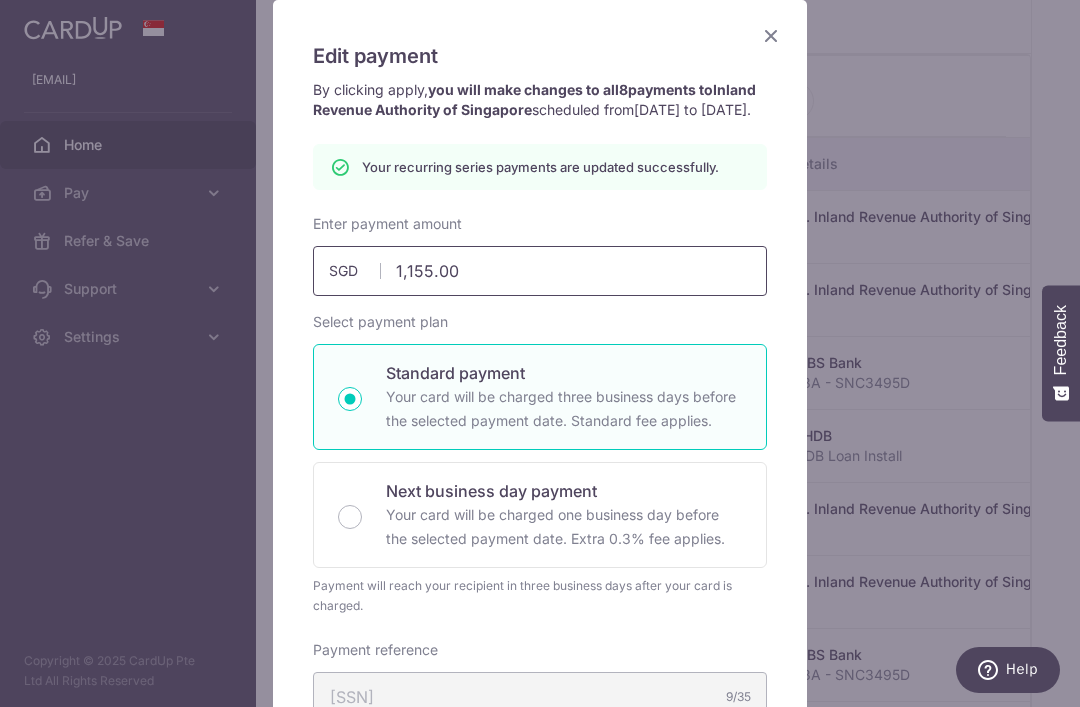 click on "1,155.00" at bounding box center (540, 271) 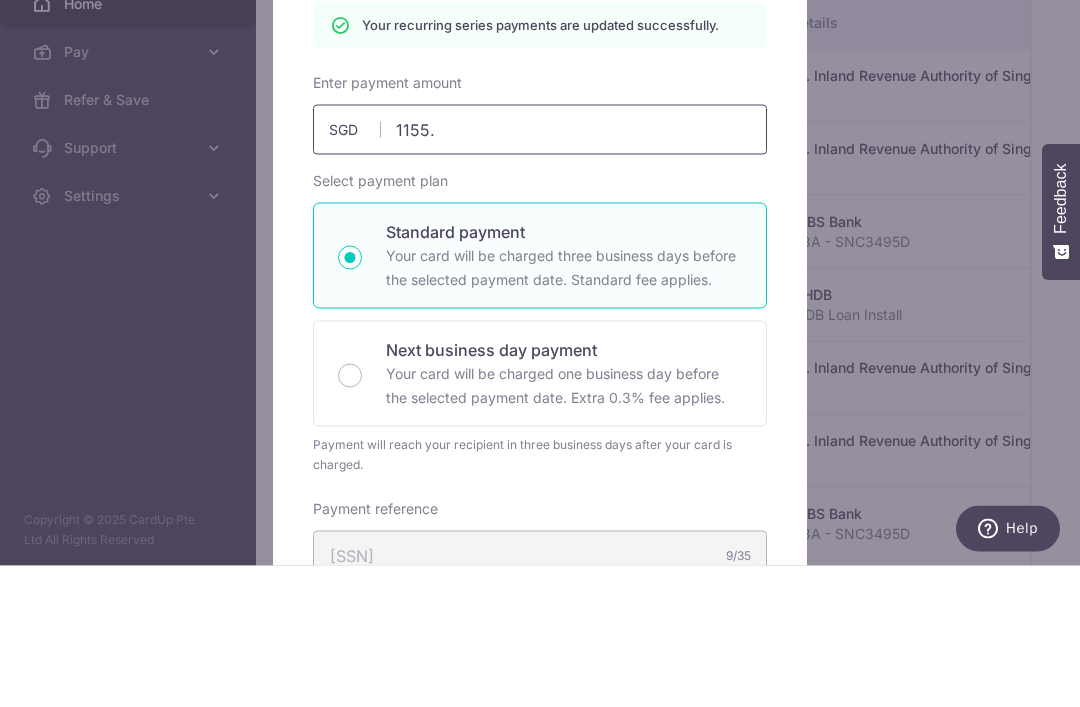 type on "1155.0" 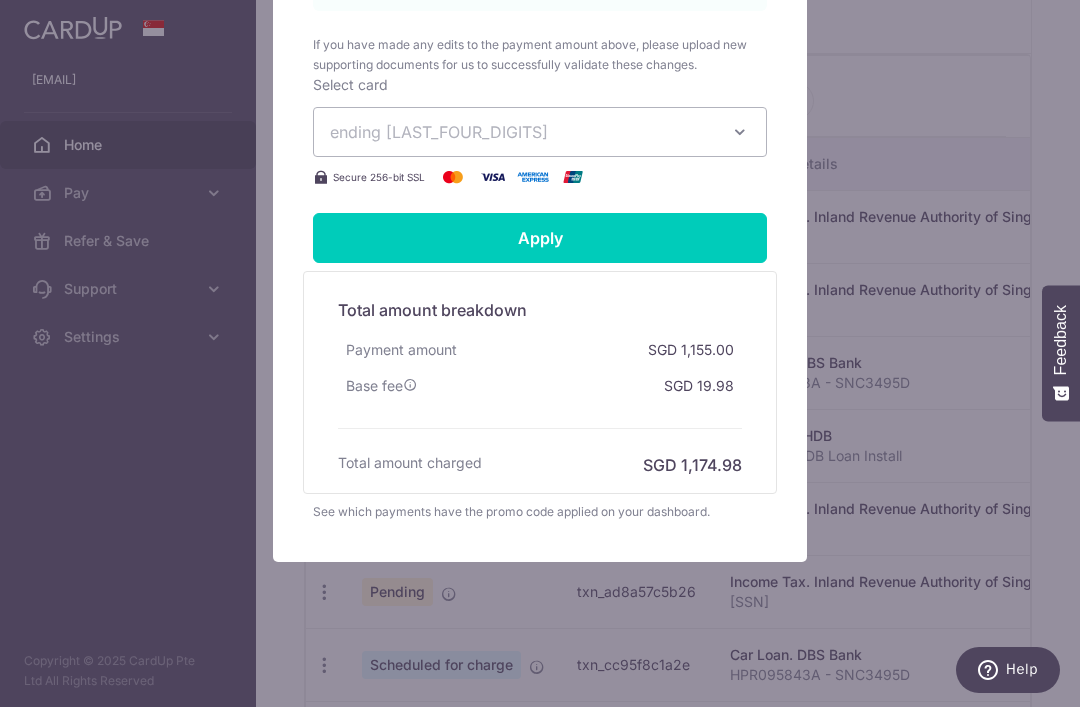 scroll, scrollTop: 1246, scrollLeft: 0, axis: vertical 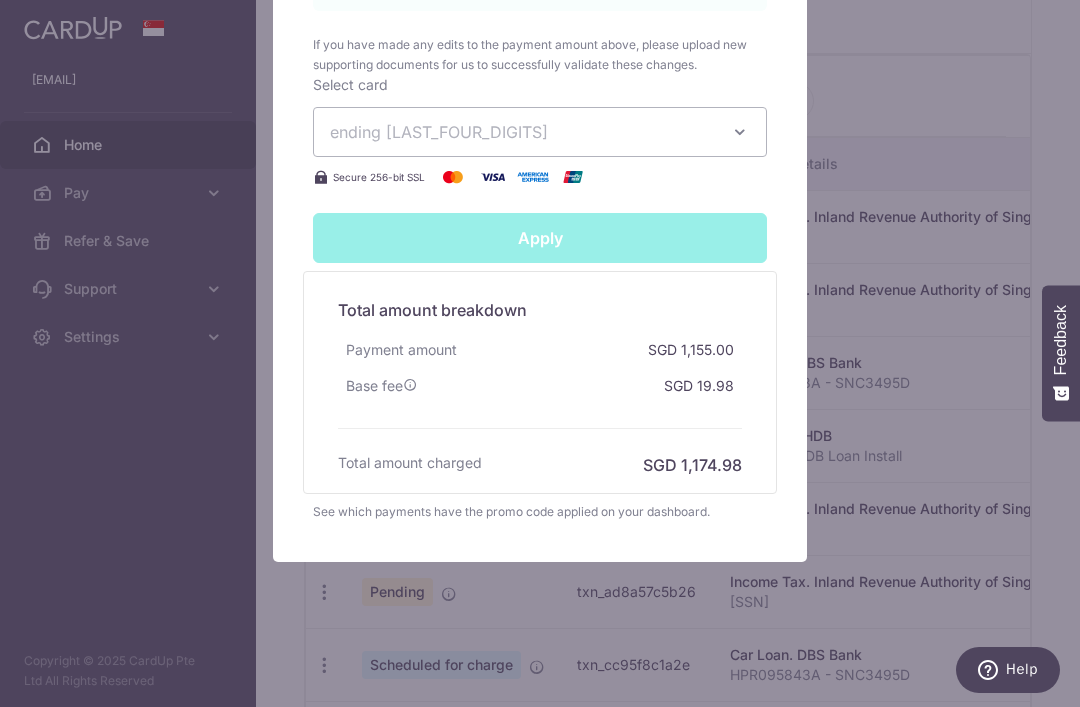 type on "Successfully Applied" 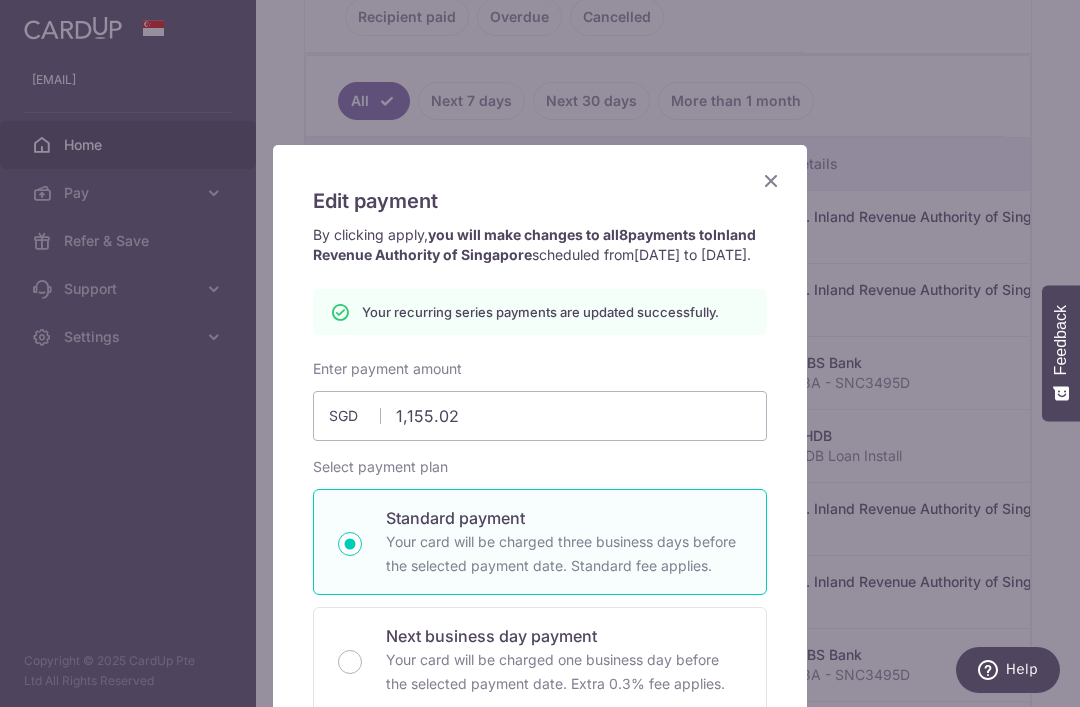 scroll, scrollTop: 0, scrollLeft: 0, axis: both 